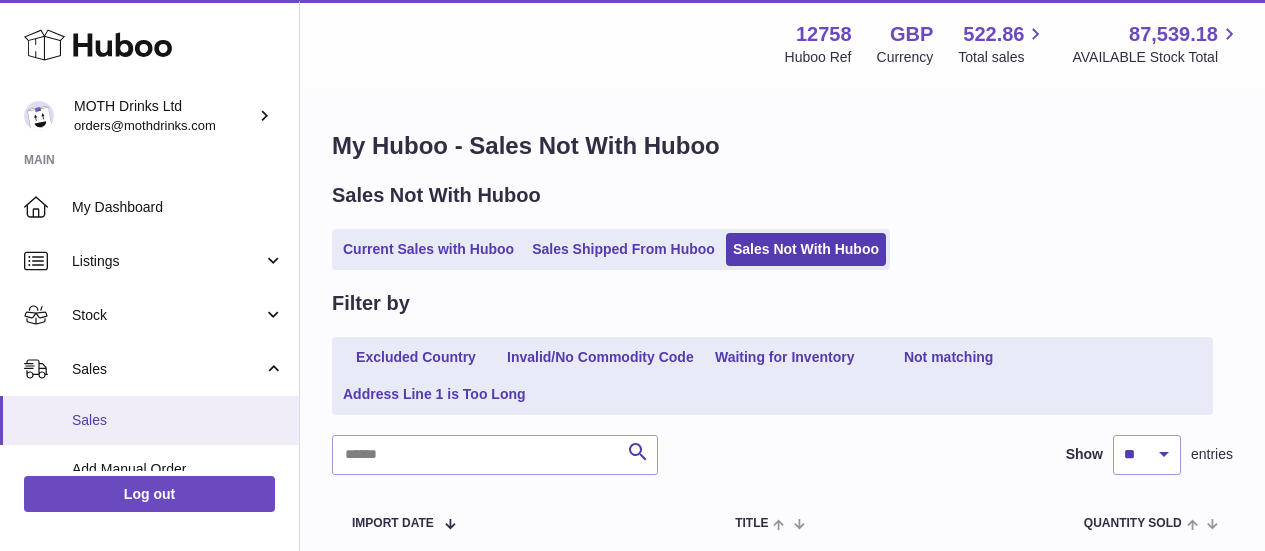 scroll, scrollTop: 0, scrollLeft: 0, axis: both 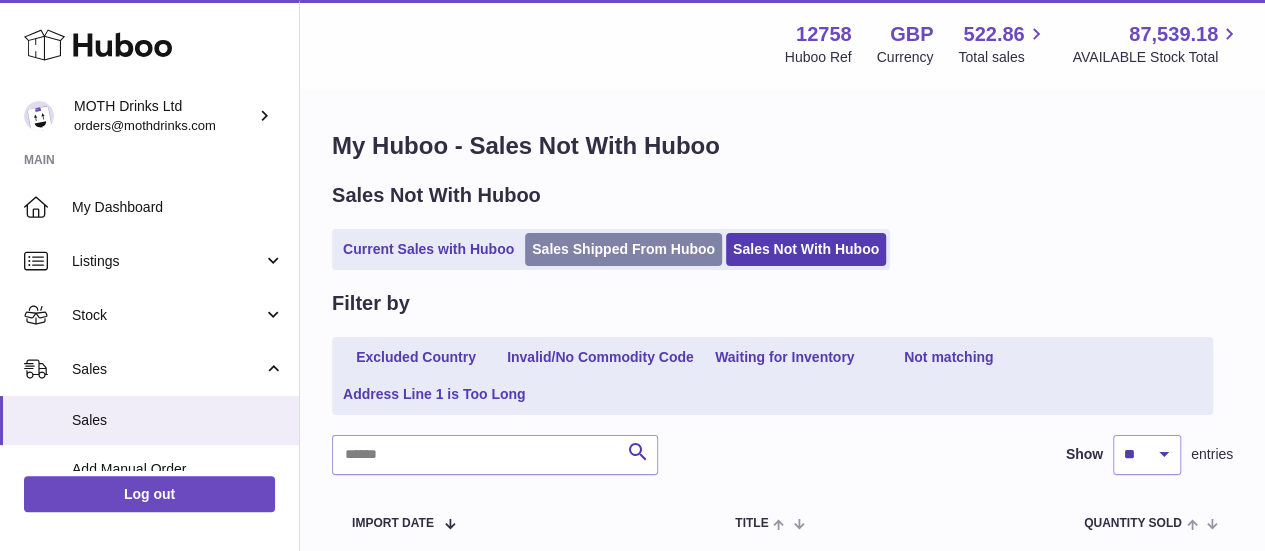 click on "Sales Shipped From Huboo" at bounding box center [623, 249] 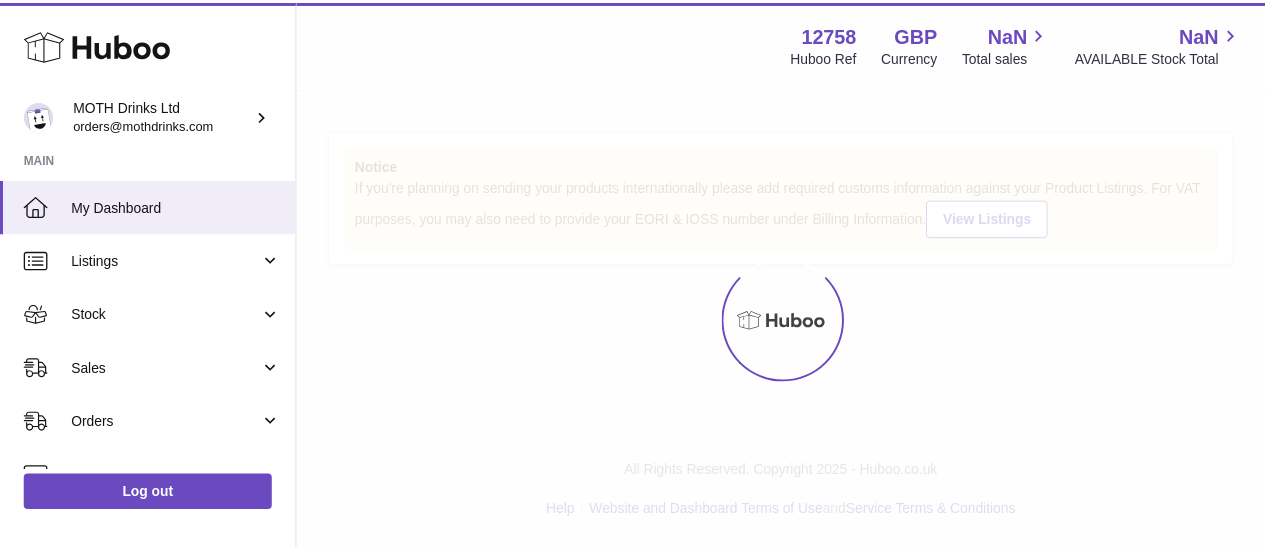 scroll, scrollTop: 0, scrollLeft: 0, axis: both 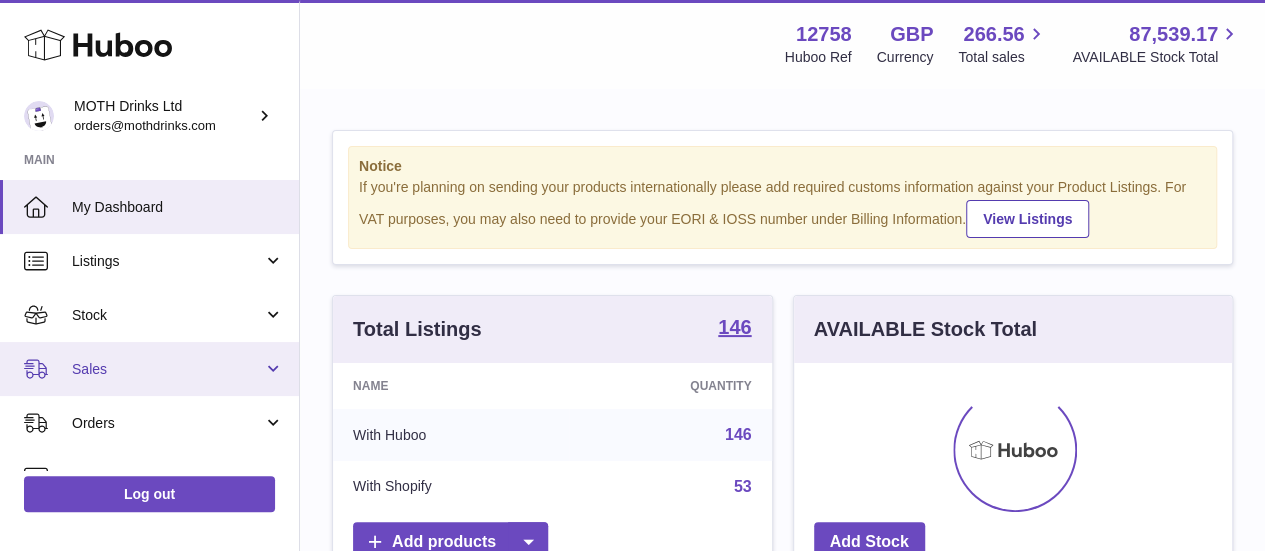 click on "Sales" at bounding box center [167, 369] 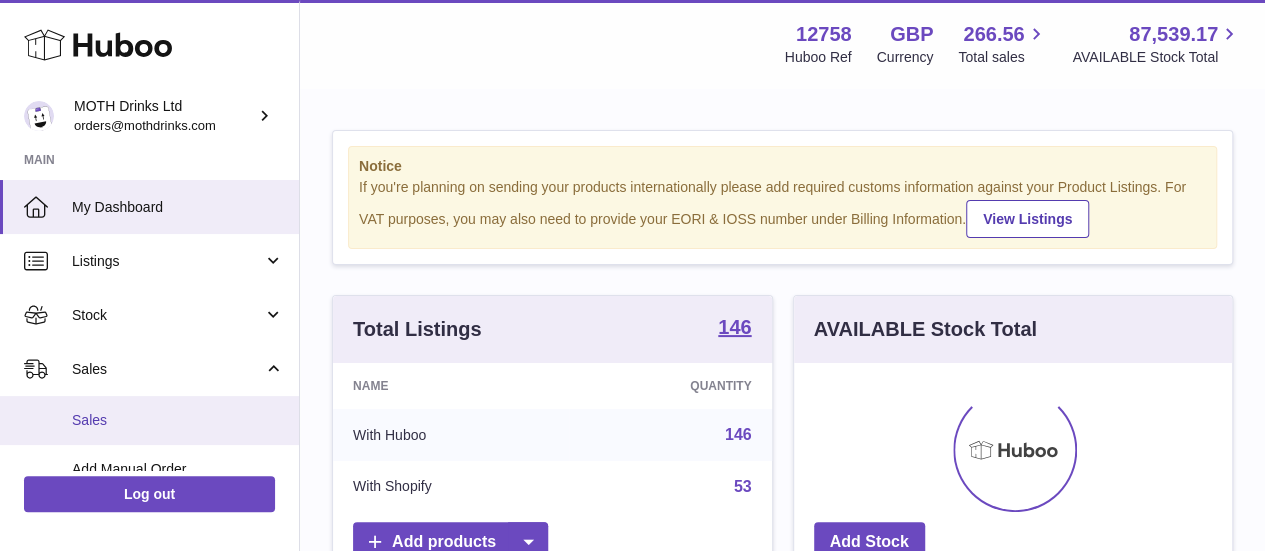 click on "Sales" at bounding box center (178, 420) 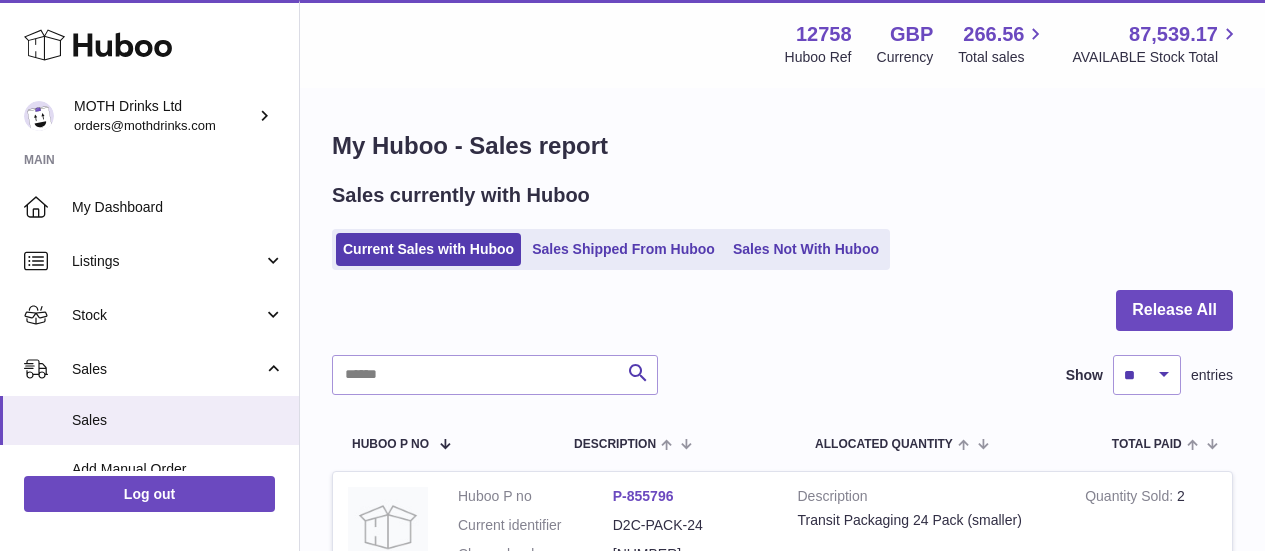 scroll, scrollTop: 0, scrollLeft: 0, axis: both 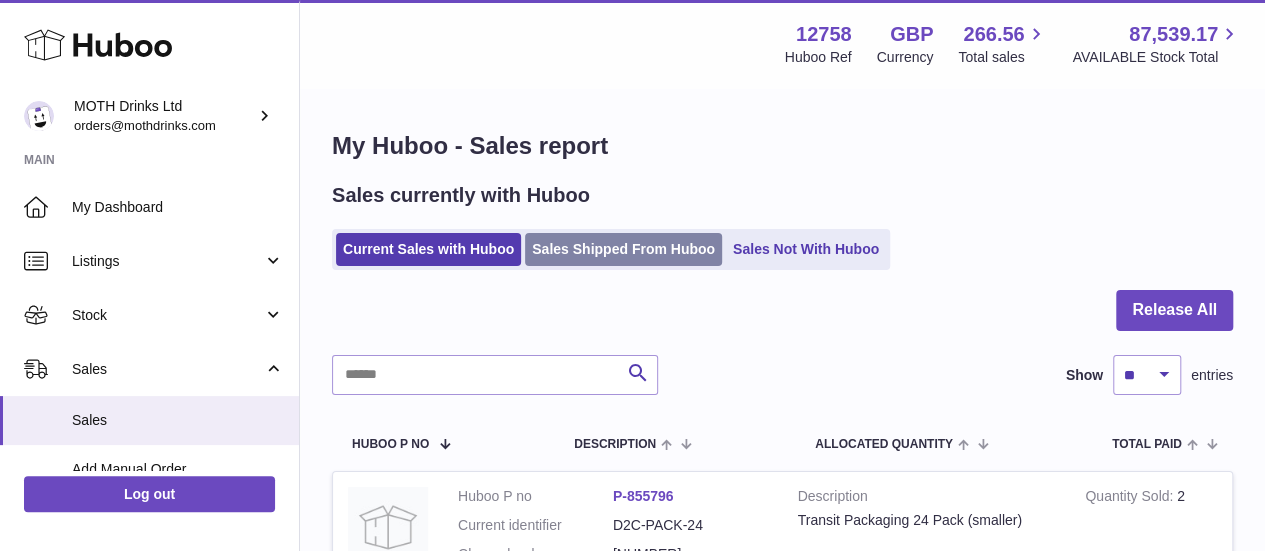 click on "Sales Shipped From Huboo" at bounding box center [623, 249] 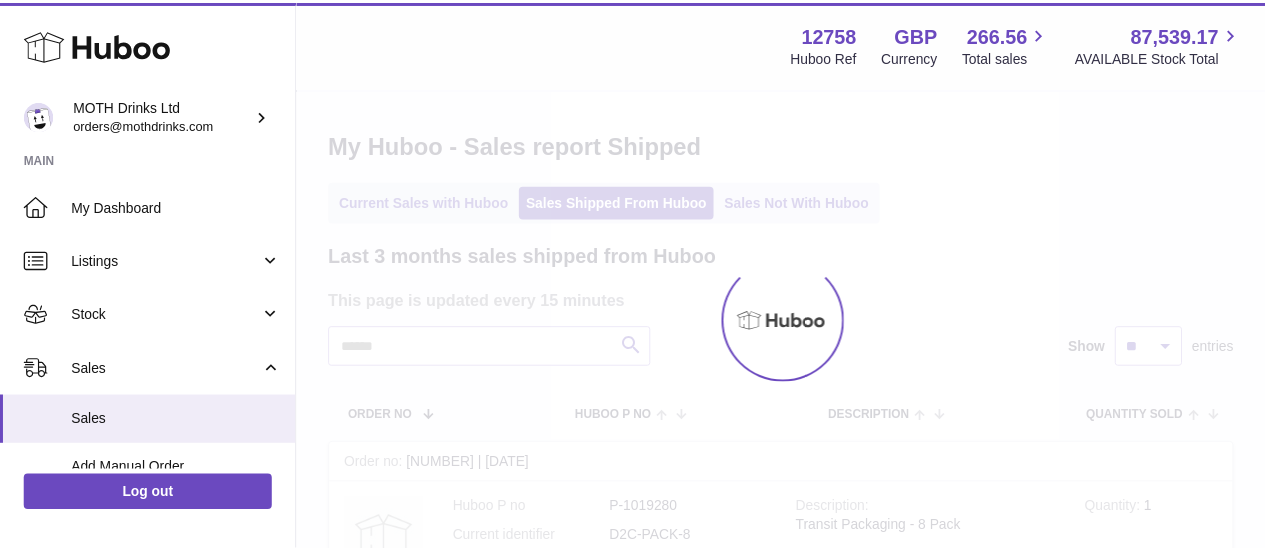 scroll, scrollTop: 0, scrollLeft: 0, axis: both 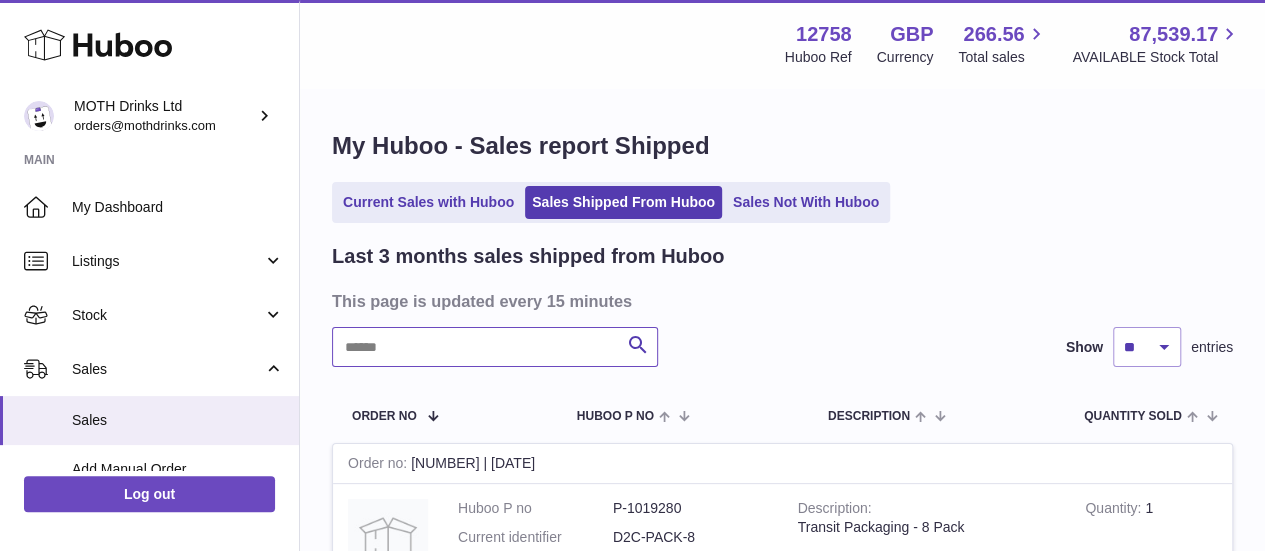 click at bounding box center (495, 347) 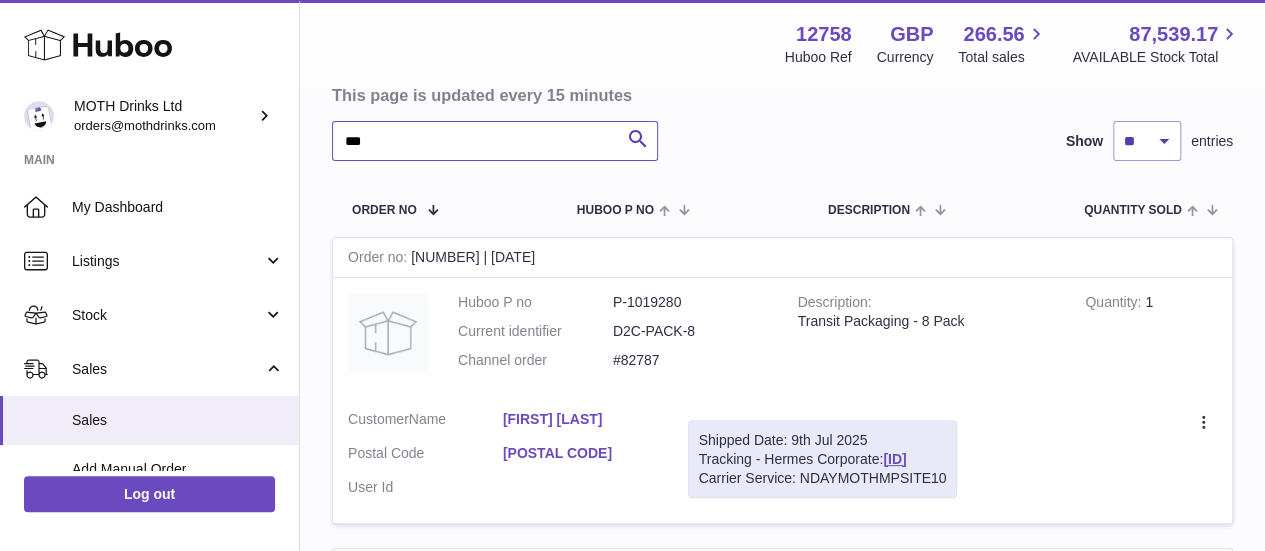 scroll, scrollTop: 233, scrollLeft: 0, axis: vertical 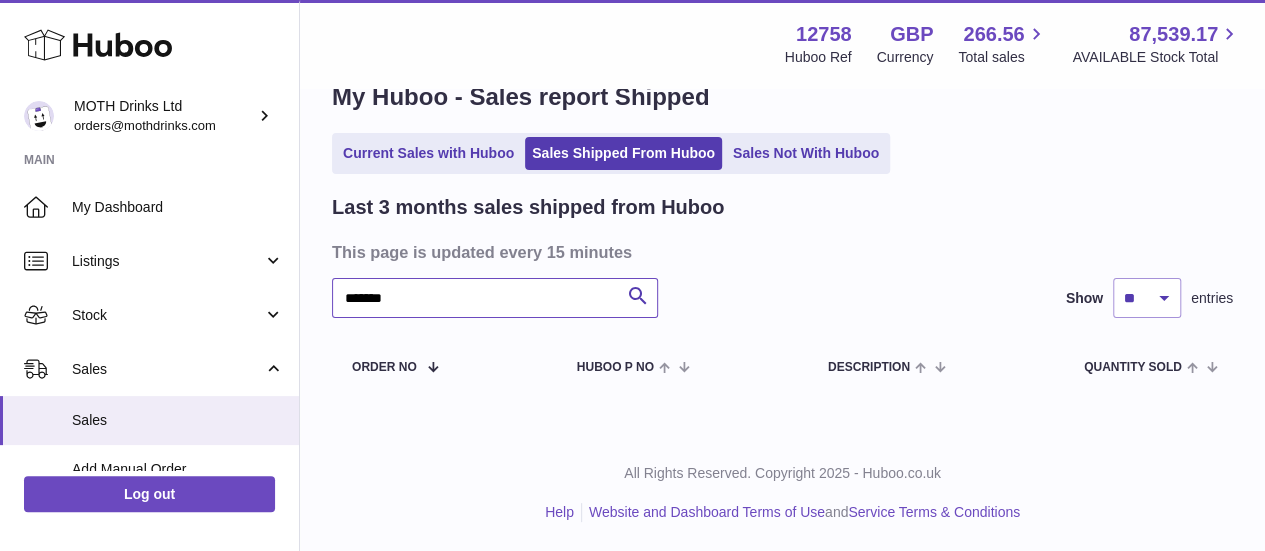 click on "*******" at bounding box center (495, 298) 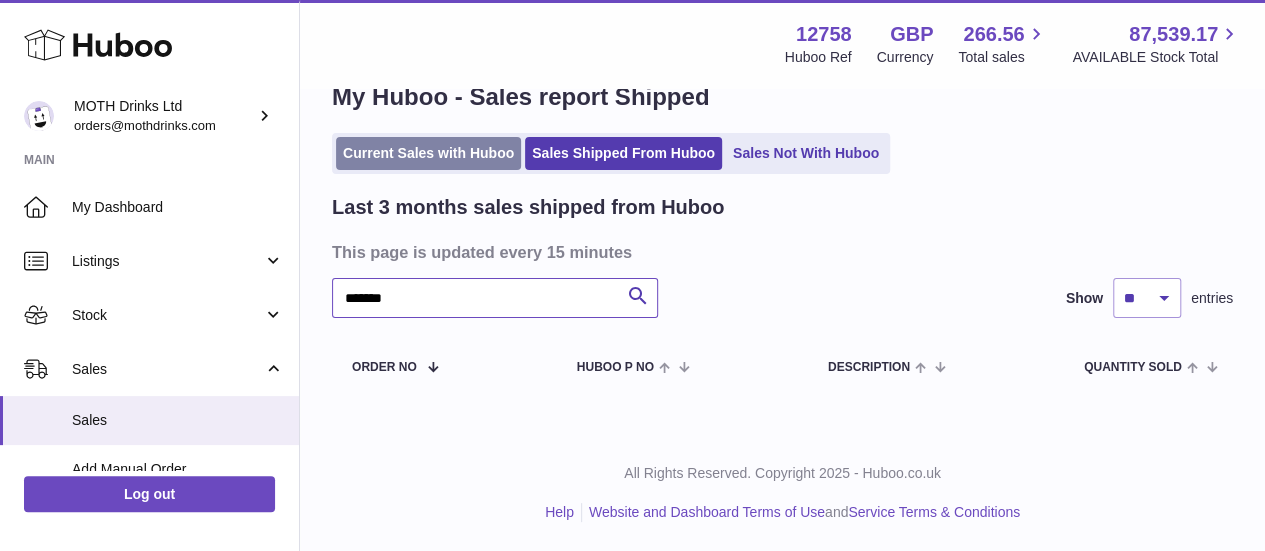 type on "*******" 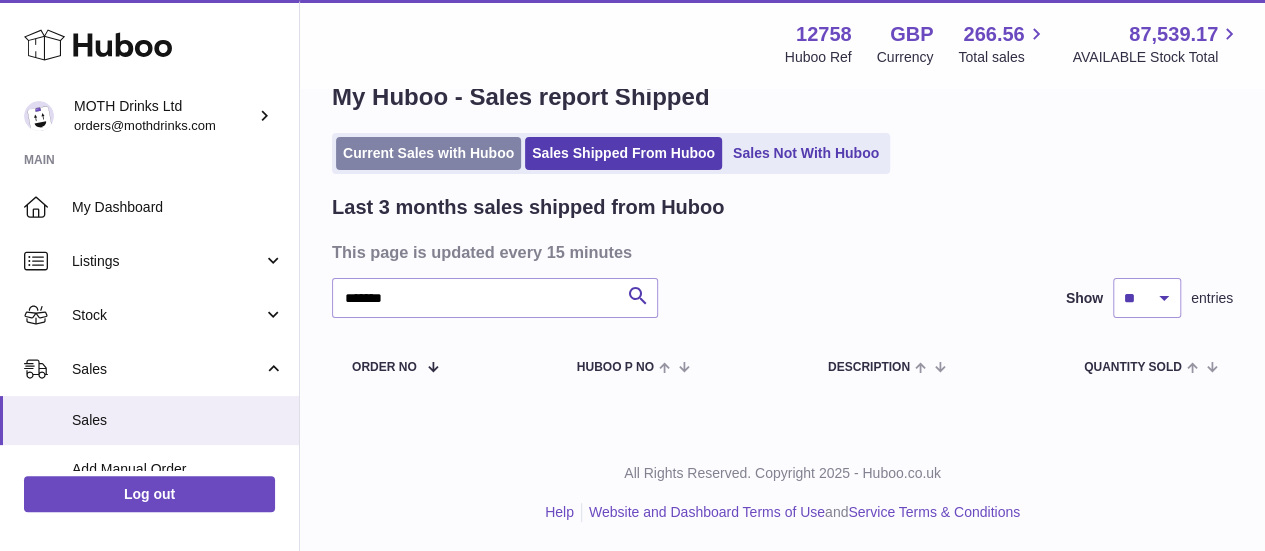 click on "Current Sales with Huboo" at bounding box center (428, 153) 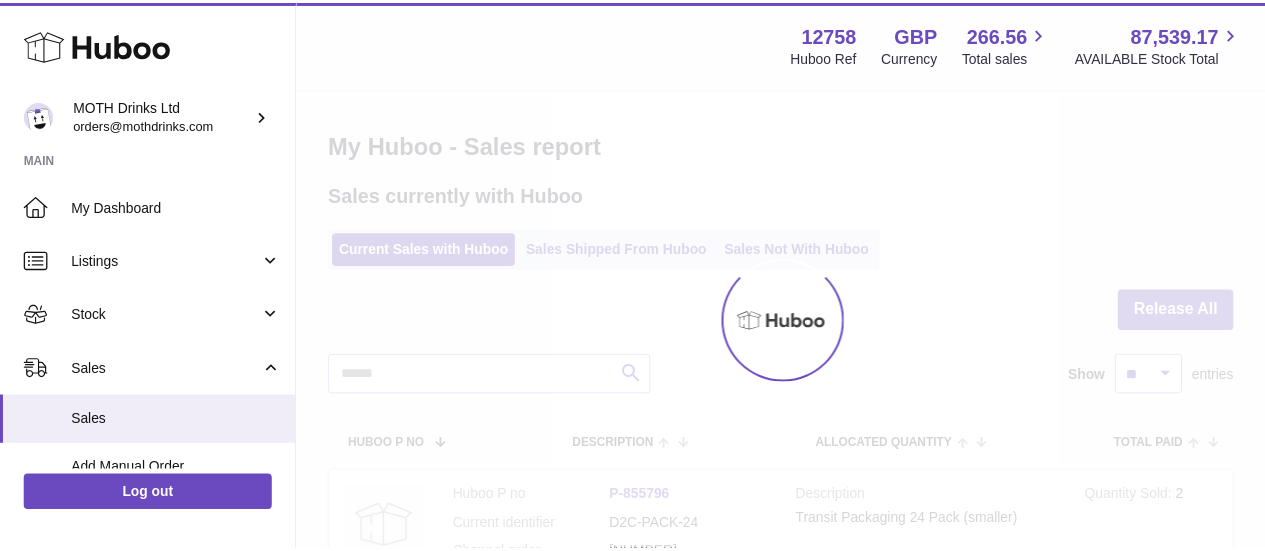 scroll, scrollTop: 0, scrollLeft: 0, axis: both 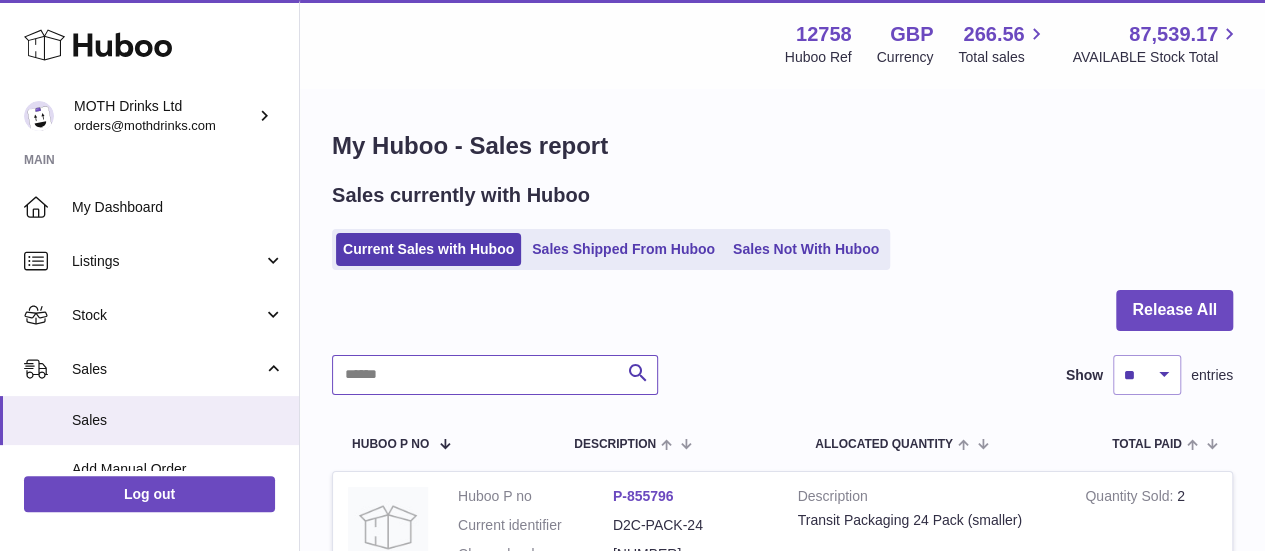 click at bounding box center [495, 375] 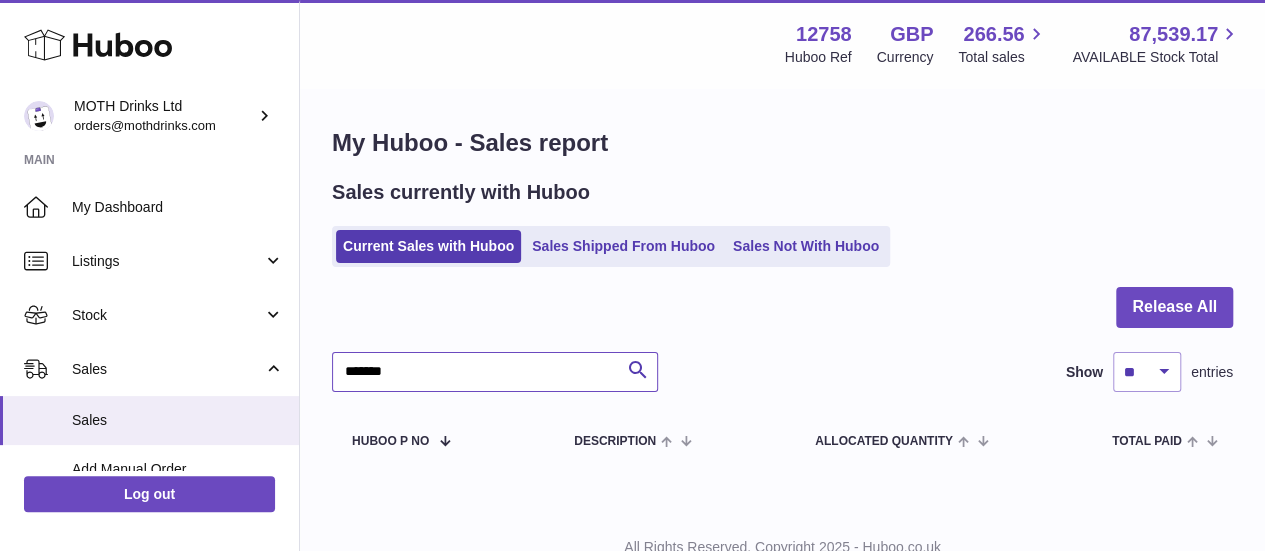 scroll, scrollTop: 0, scrollLeft: 0, axis: both 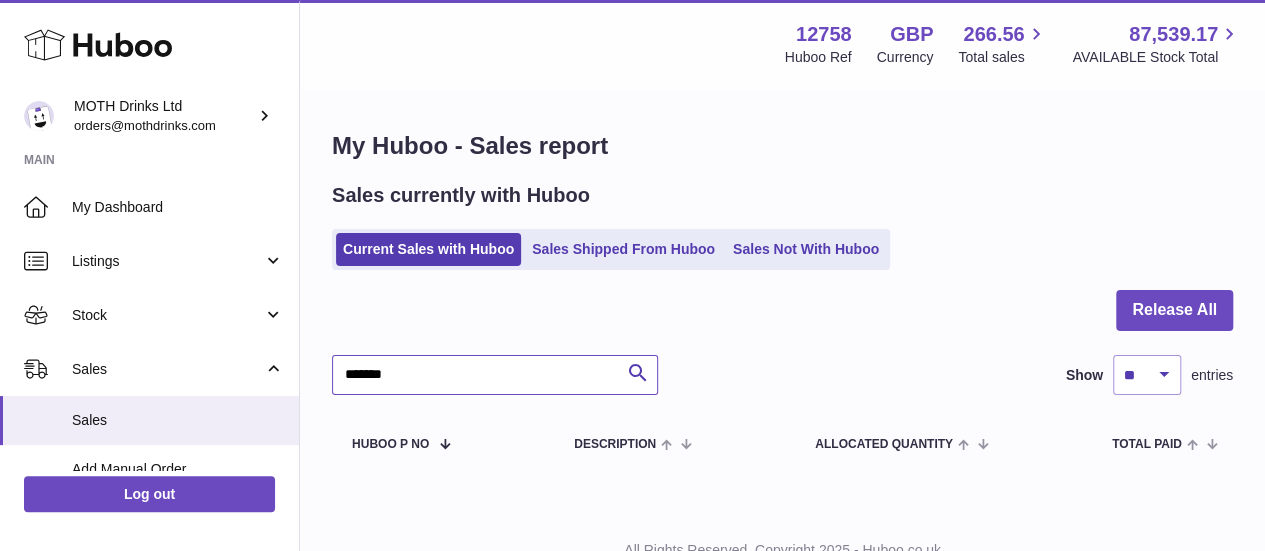 type on "*******" 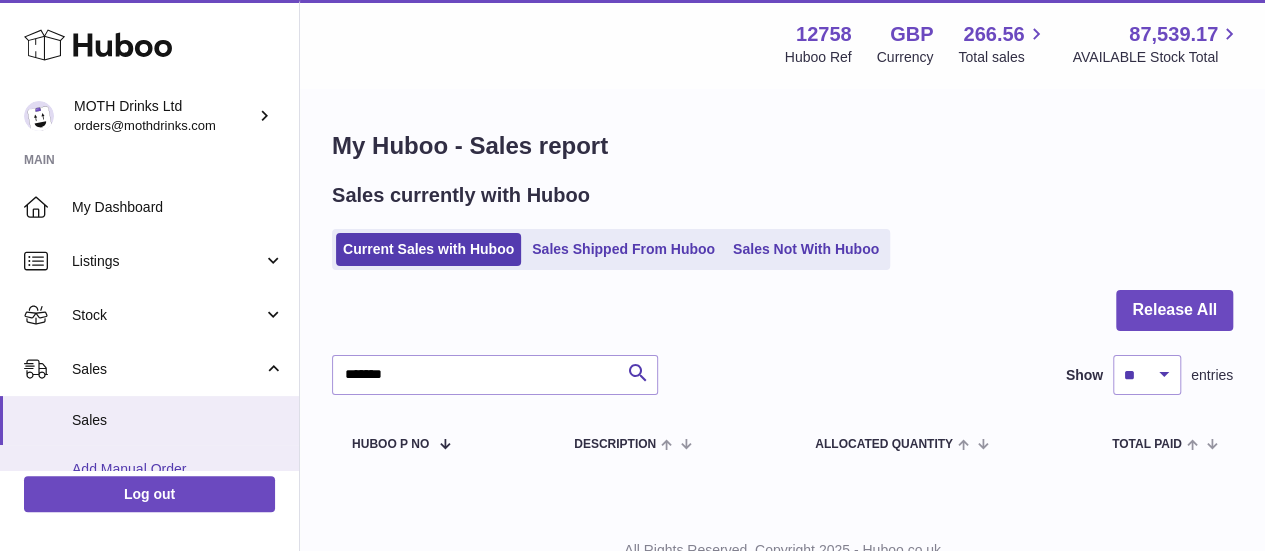 click on "Add Manual Order" at bounding box center [149, 469] 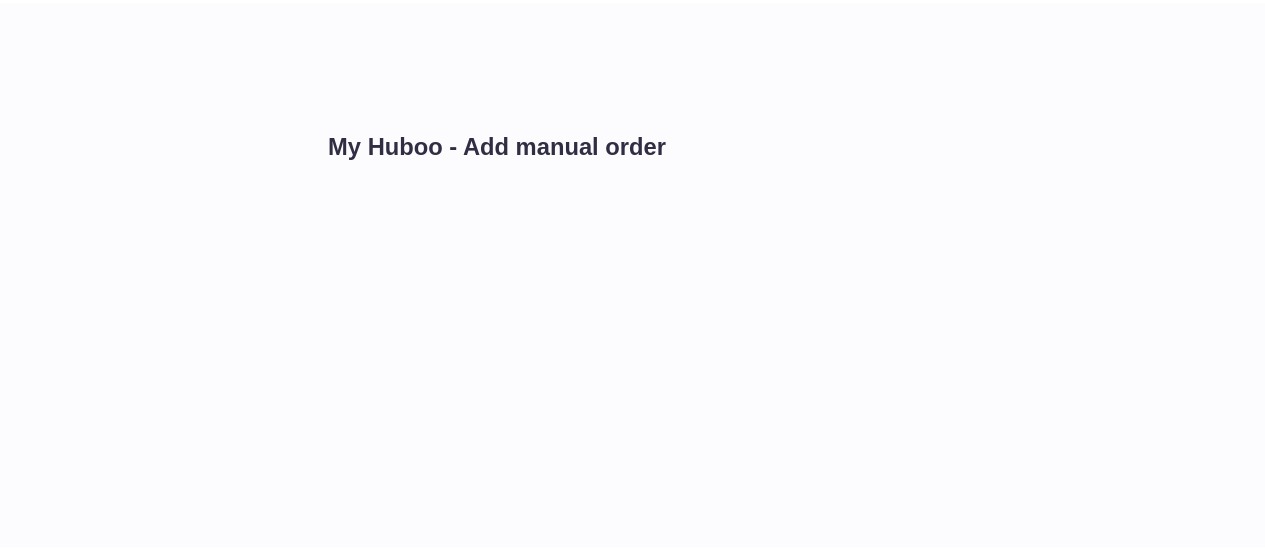 scroll, scrollTop: 0, scrollLeft: 0, axis: both 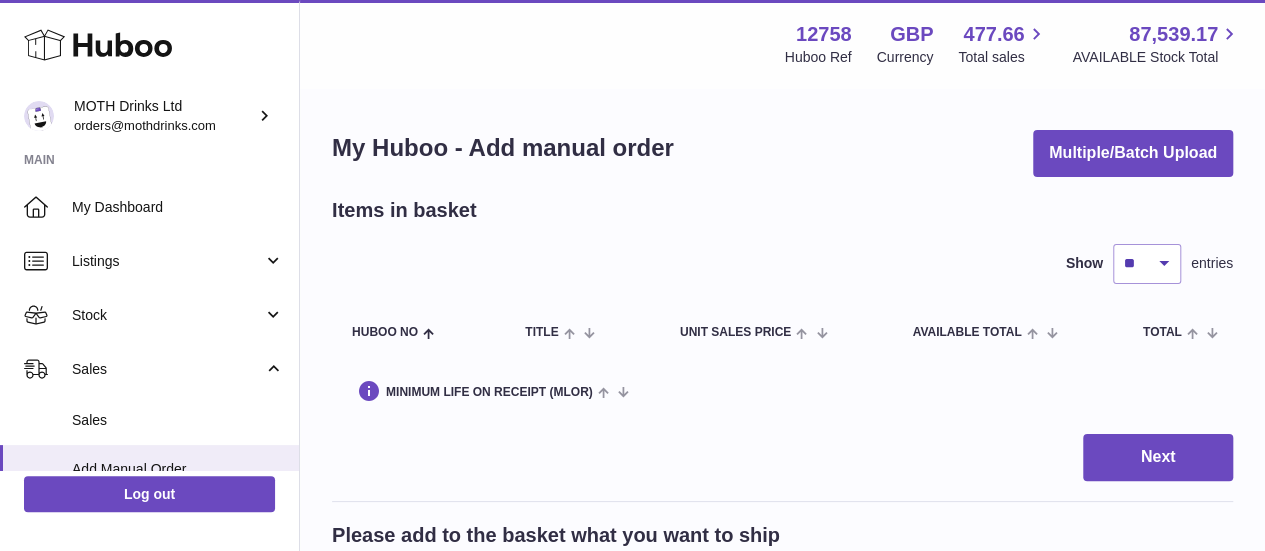 click on "My Huboo - Add manual order
Multiple/Batch Upload
Items in basket
Show
** ** ** ***
entries
Huboo no       Title       Unit Sales Price       AVAILABLE Total       Total       Minimum Life On Receipt (MLOR)
Action
Next
Please add to the basket what you want to ship       Search
Show
** ** ** ***
entries
Huboo no       Title
AVAILABLE Total
Action
Huboo P no   P-845876   Current identifier   Archived :1234567     Client SKU   Archived :sku123
Archived :pretend listing
Quantity 0
Add to Basket
Huboo P no   P-846668   Current identifier   5060676750109   Minimum Life On Receipt (MLOR)   90   Client SKU   M-SINGLE
MOTH: Margarita 125ml (single)
Quantity 26610" at bounding box center (782, 1763) 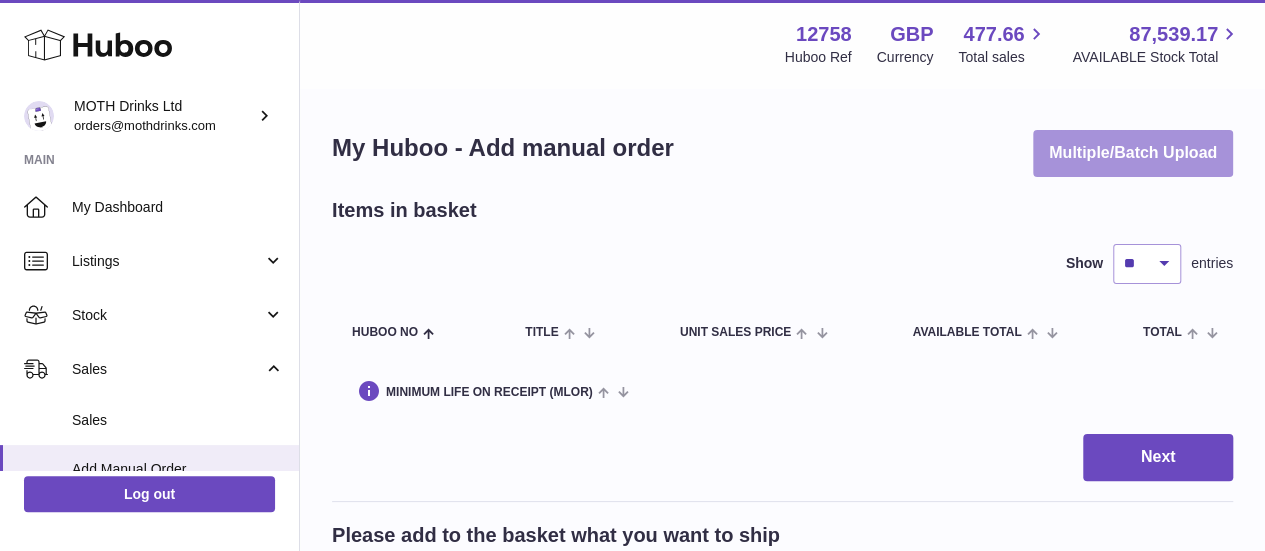 click on "Multiple/Batch Upload" at bounding box center (1133, 153) 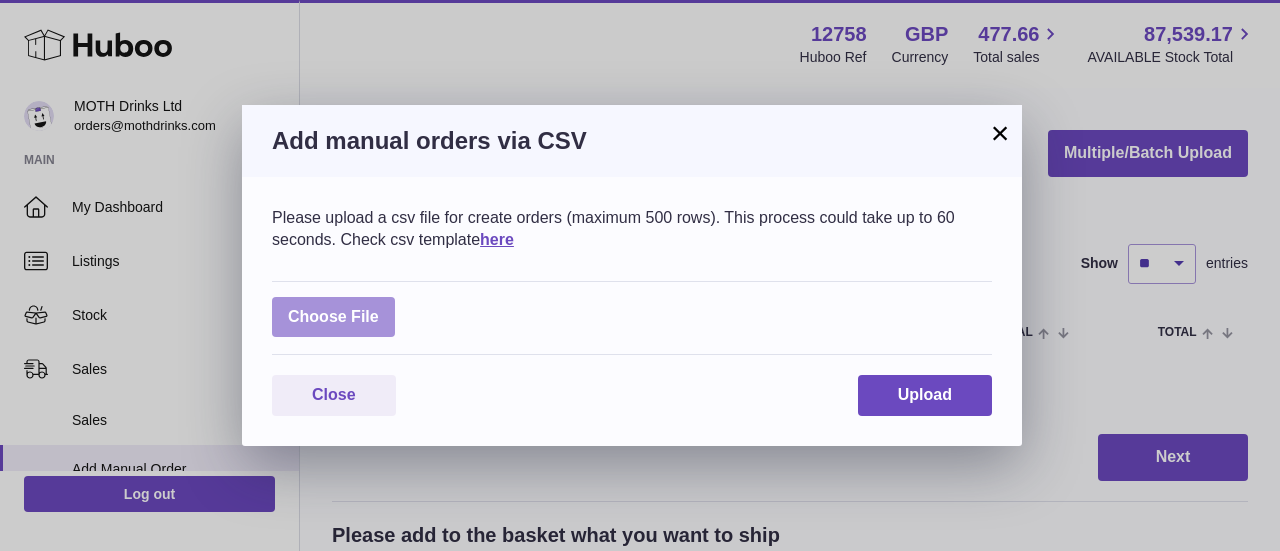 click at bounding box center [333, 317] 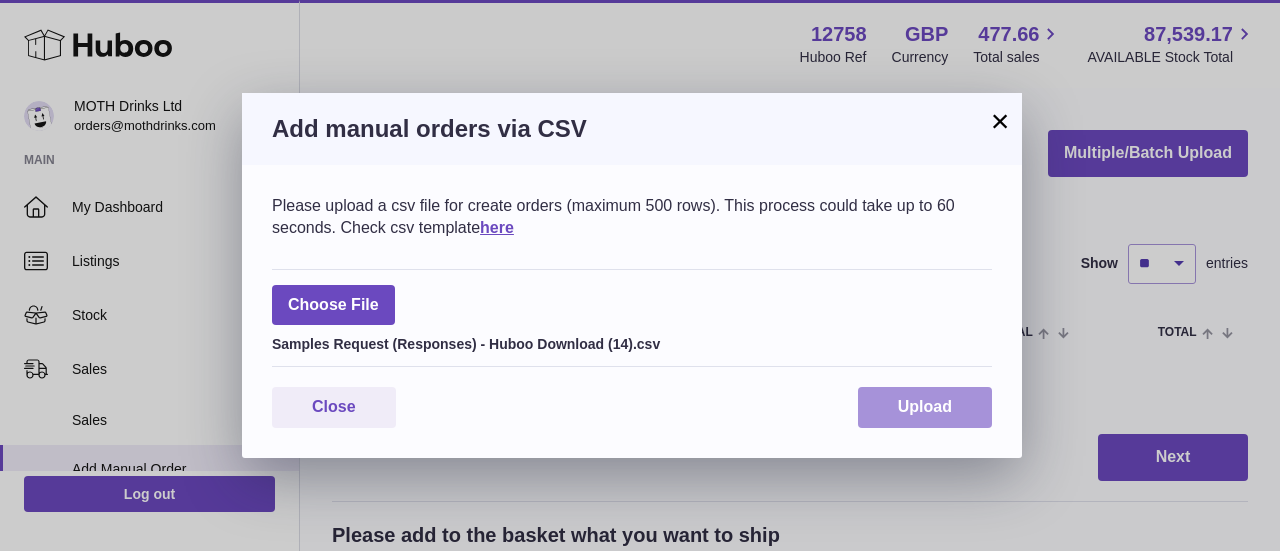 click on "Upload" at bounding box center (925, 406) 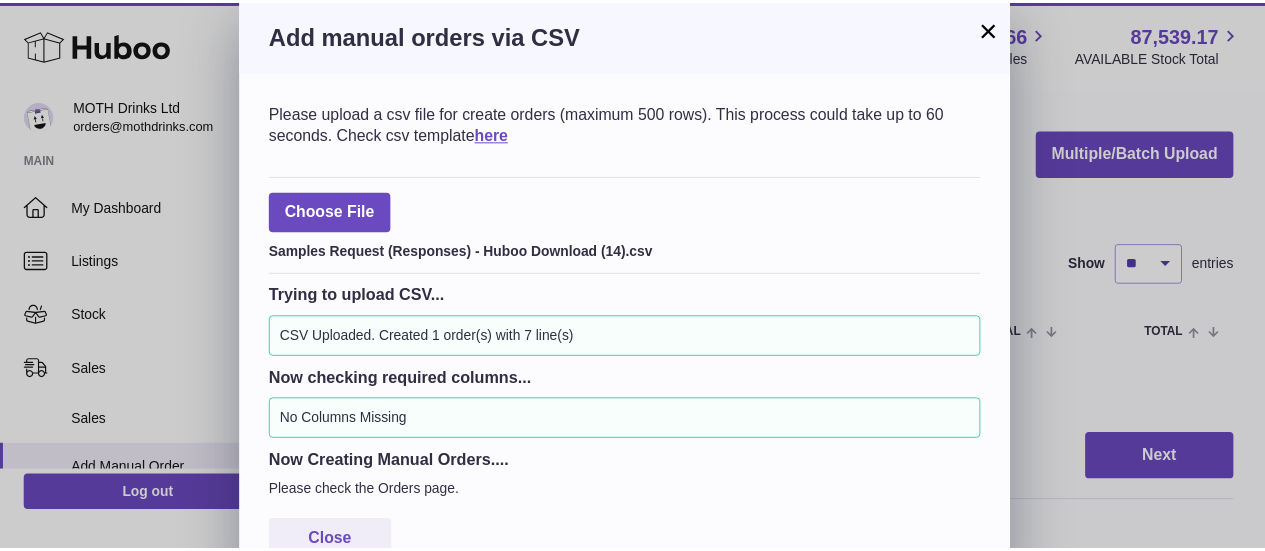 scroll, scrollTop: 40, scrollLeft: 0, axis: vertical 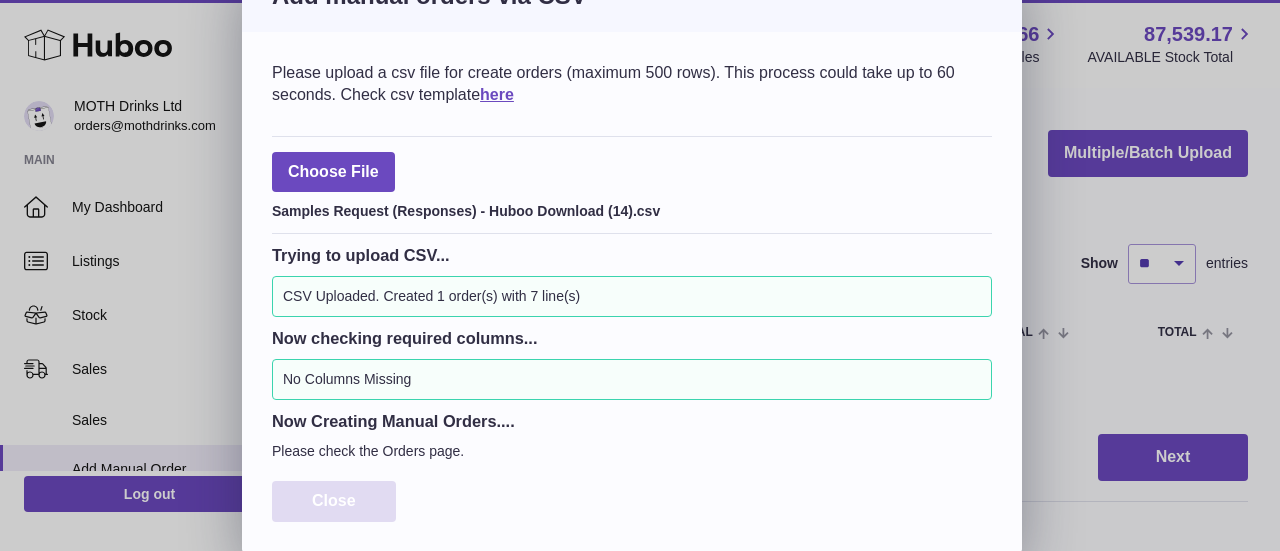 click on "Close" at bounding box center (334, 501) 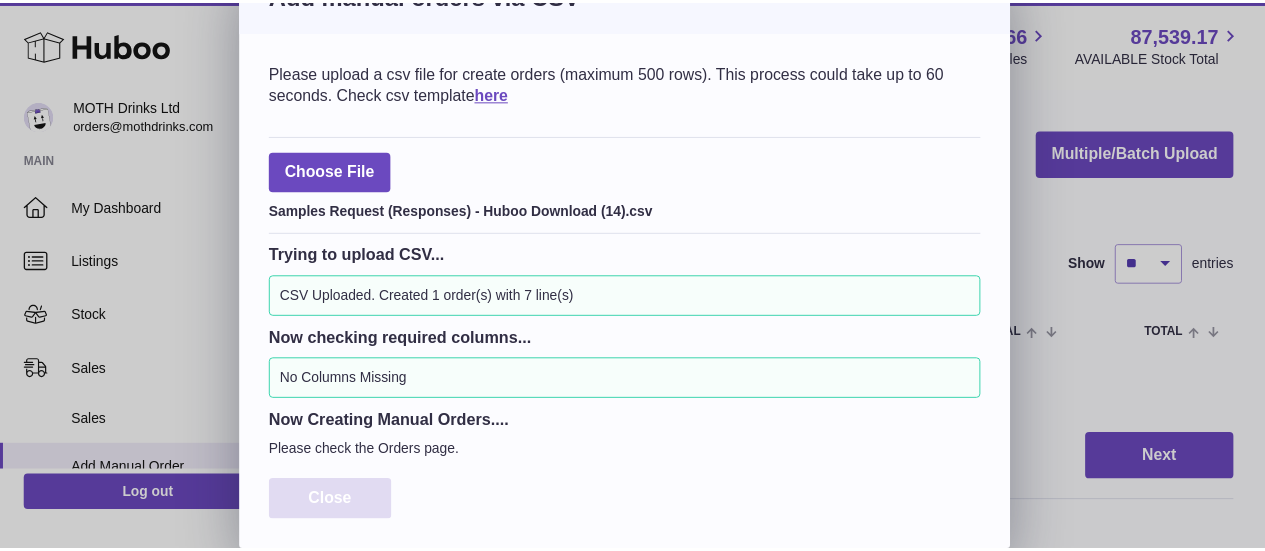 scroll, scrollTop: 0, scrollLeft: 0, axis: both 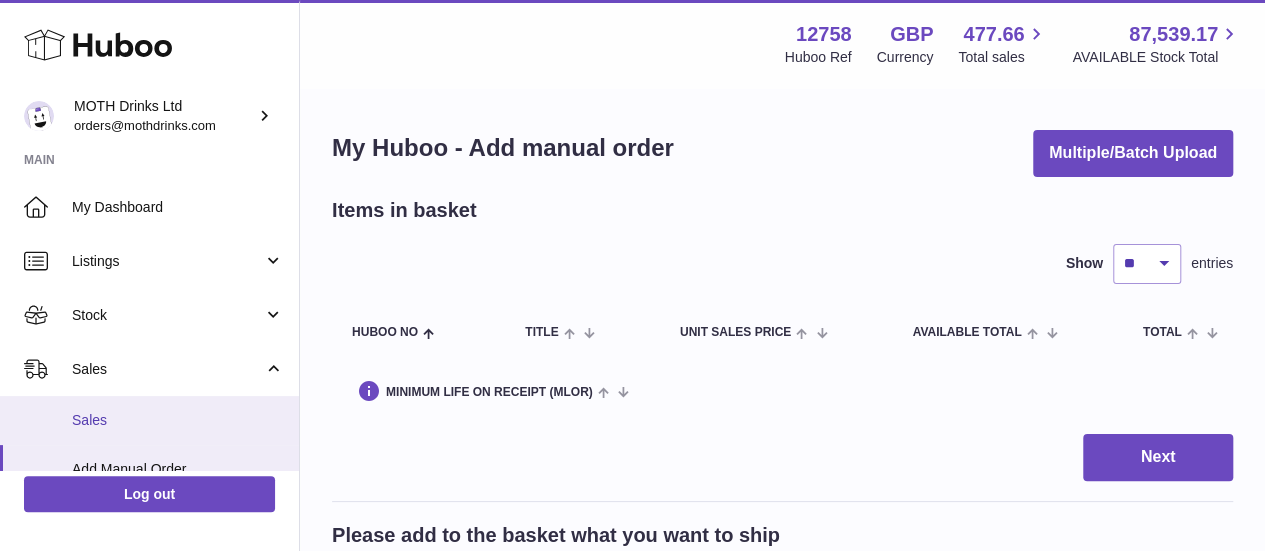 click on "Sales" at bounding box center (149, 420) 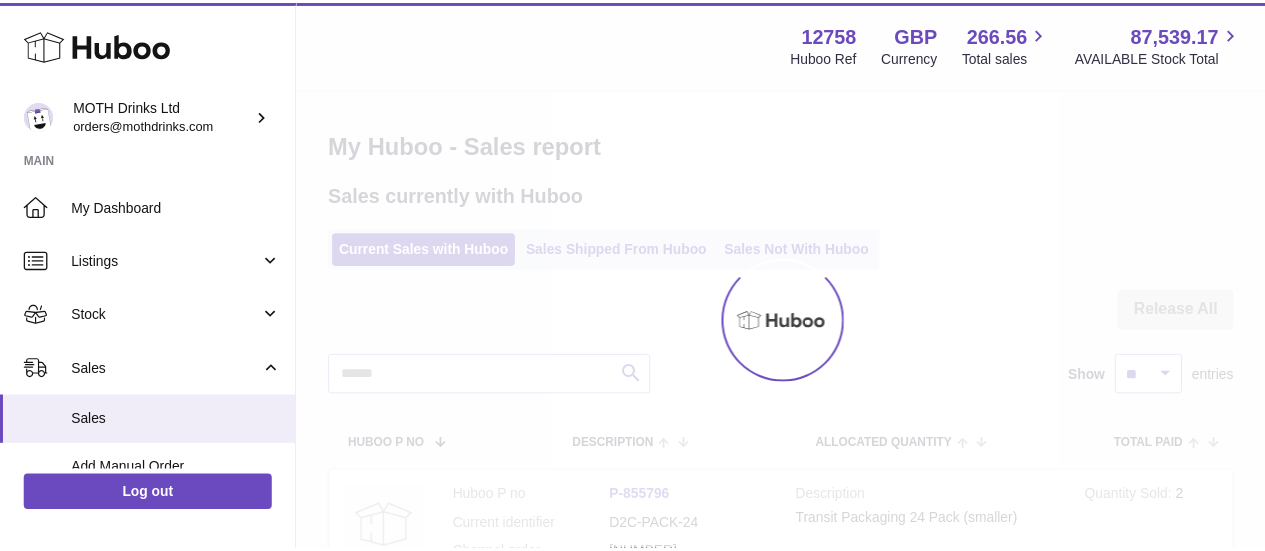 scroll, scrollTop: 0, scrollLeft: 0, axis: both 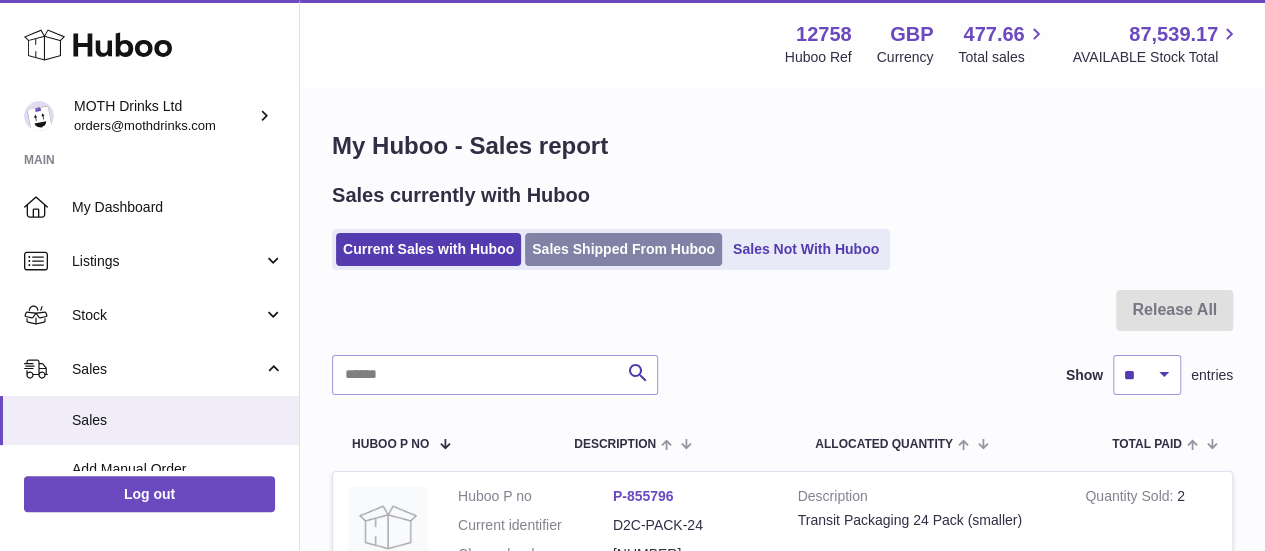 click on "Sales Shipped From Huboo" at bounding box center (623, 249) 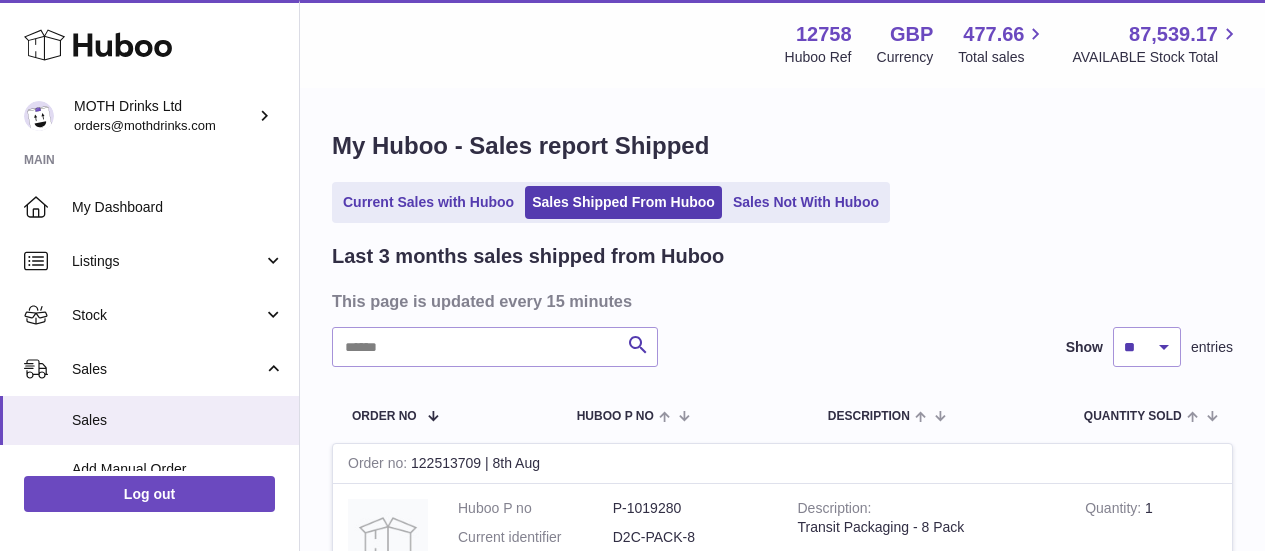 scroll, scrollTop: 0, scrollLeft: 0, axis: both 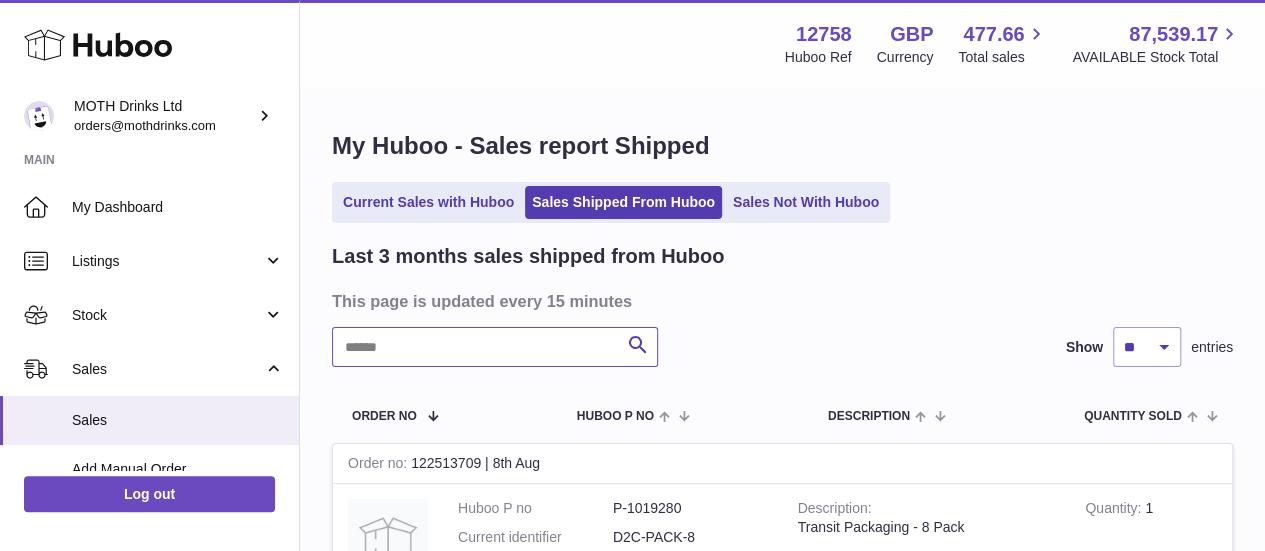 click at bounding box center (495, 347) 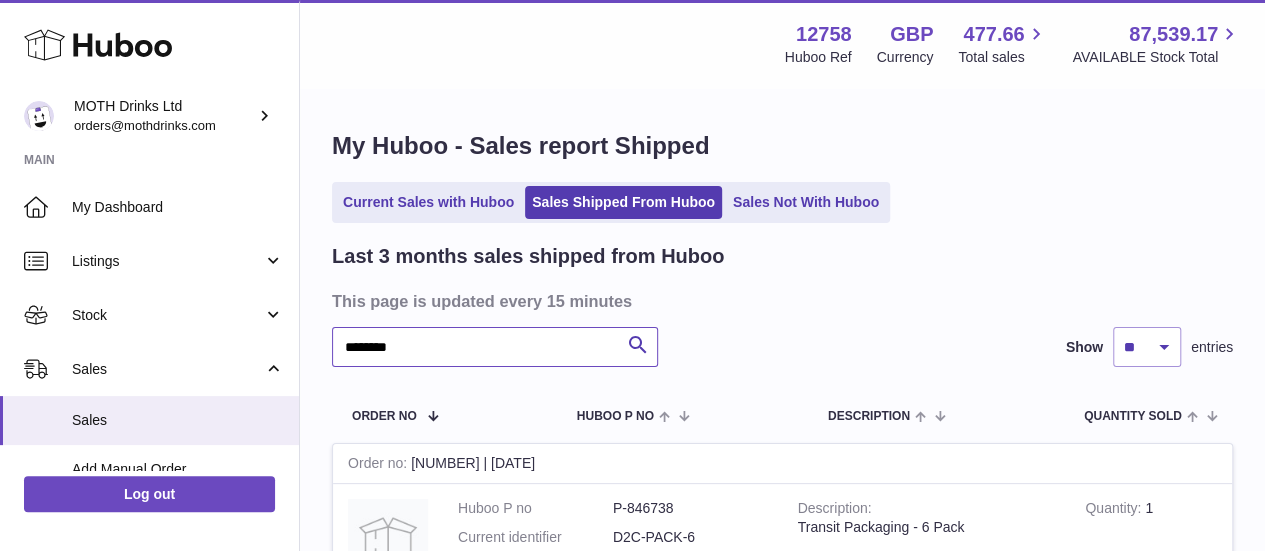 click on "********" at bounding box center (495, 347) 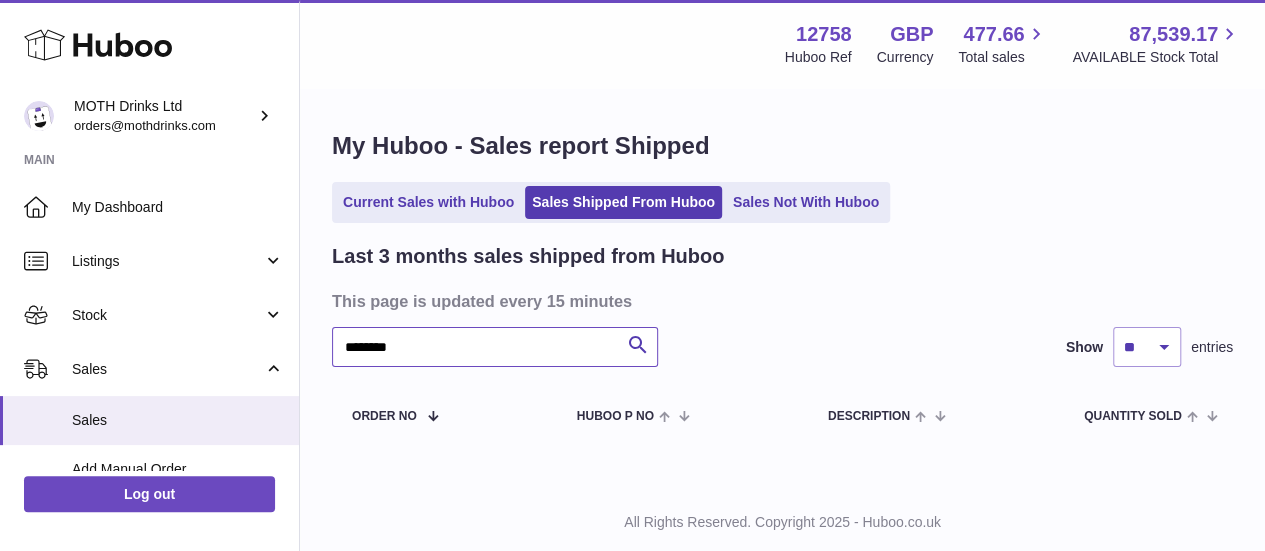 type on "********" 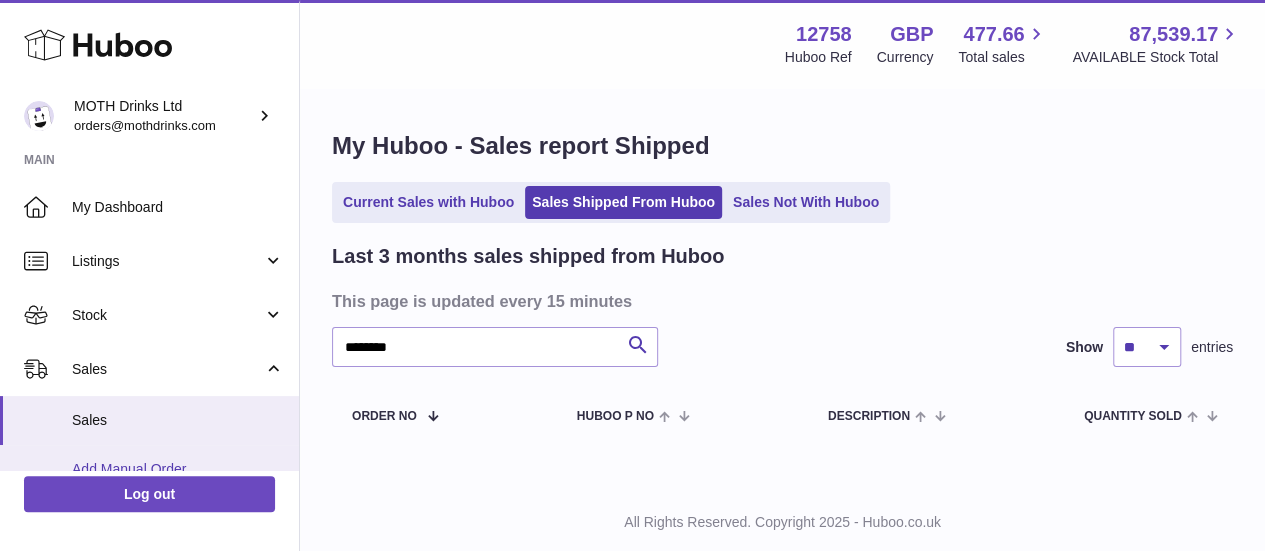 click on "Add Manual Order" at bounding box center [178, 469] 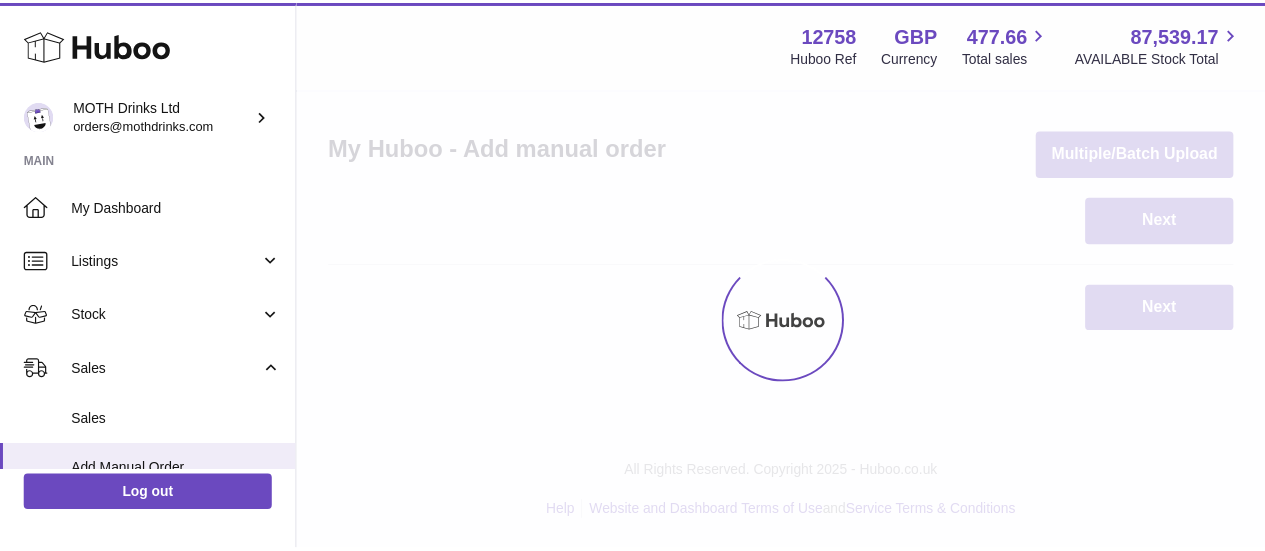 scroll, scrollTop: 0, scrollLeft: 0, axis: both 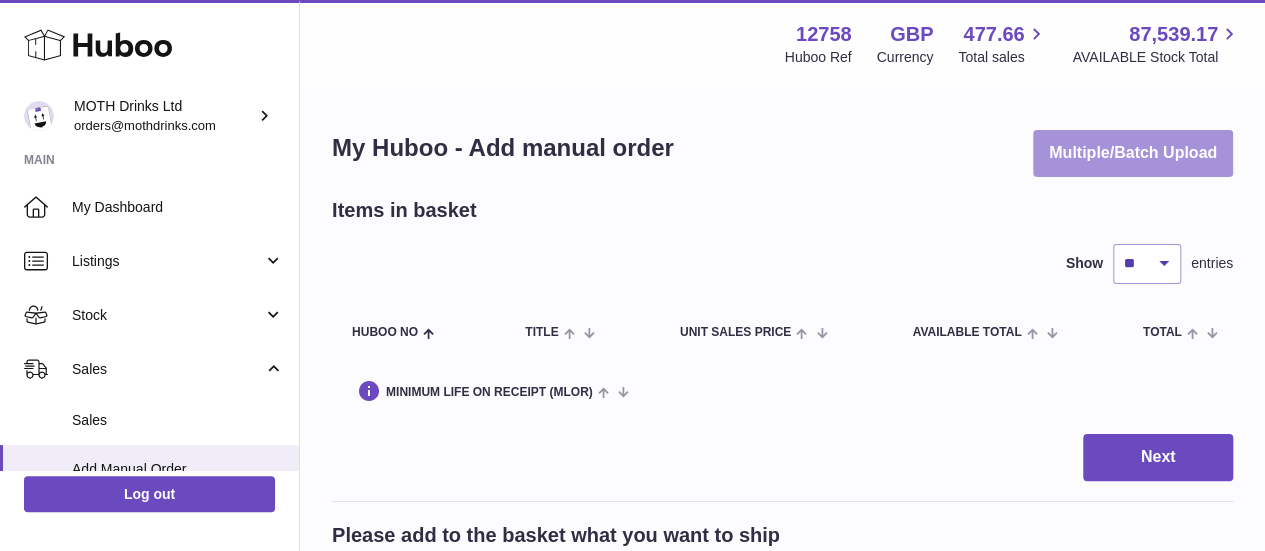 click on "Multiple/Batch Upload" at bounding box center [1133, 153] 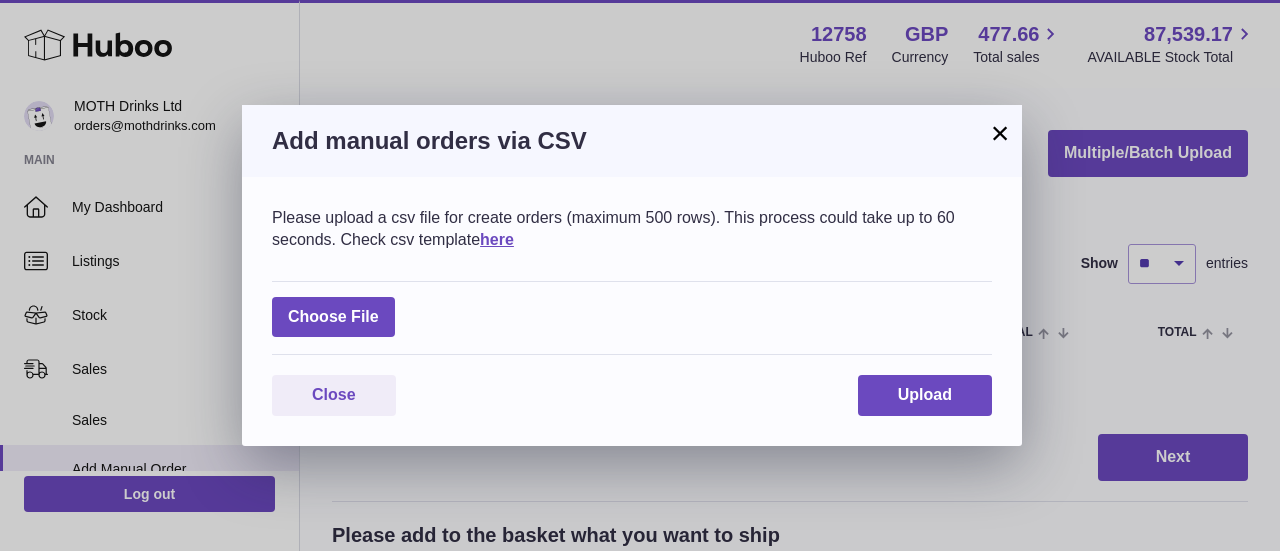 click on "×" at bounding box center (1000, 133) 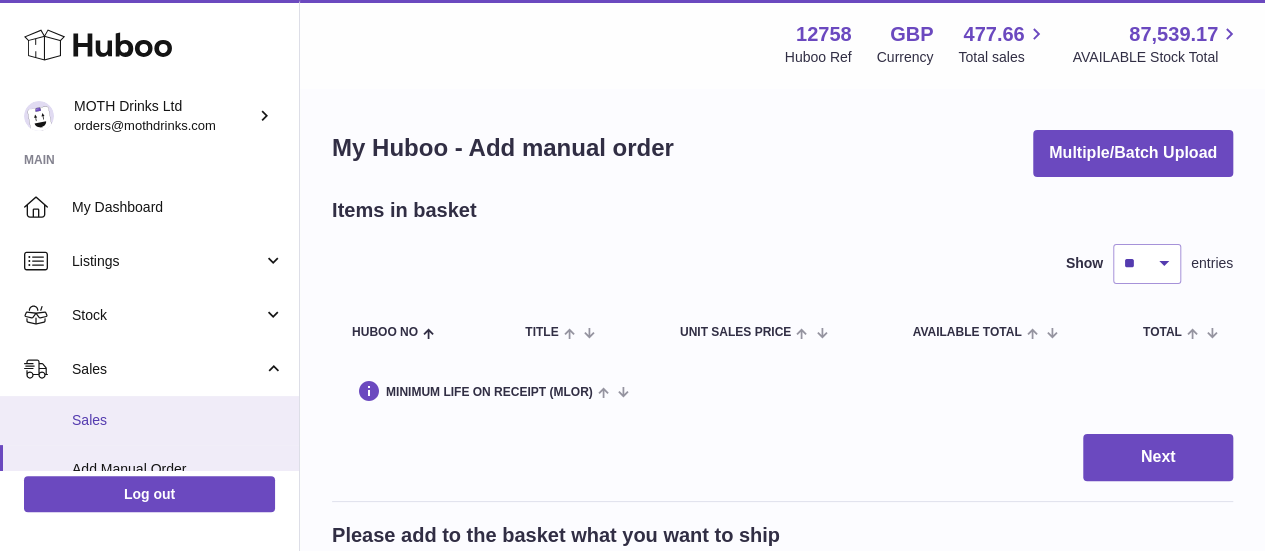 click on "Sales" at bounding box center [149, 420] 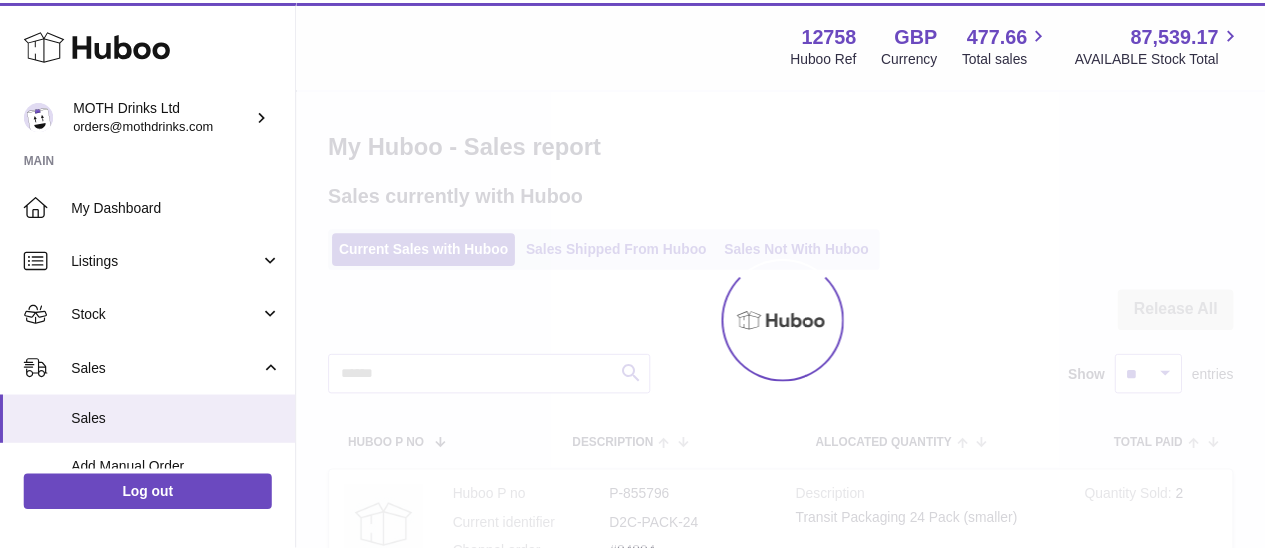 scroll, scrollTop: 0, scrollLeft: 0, axis: both 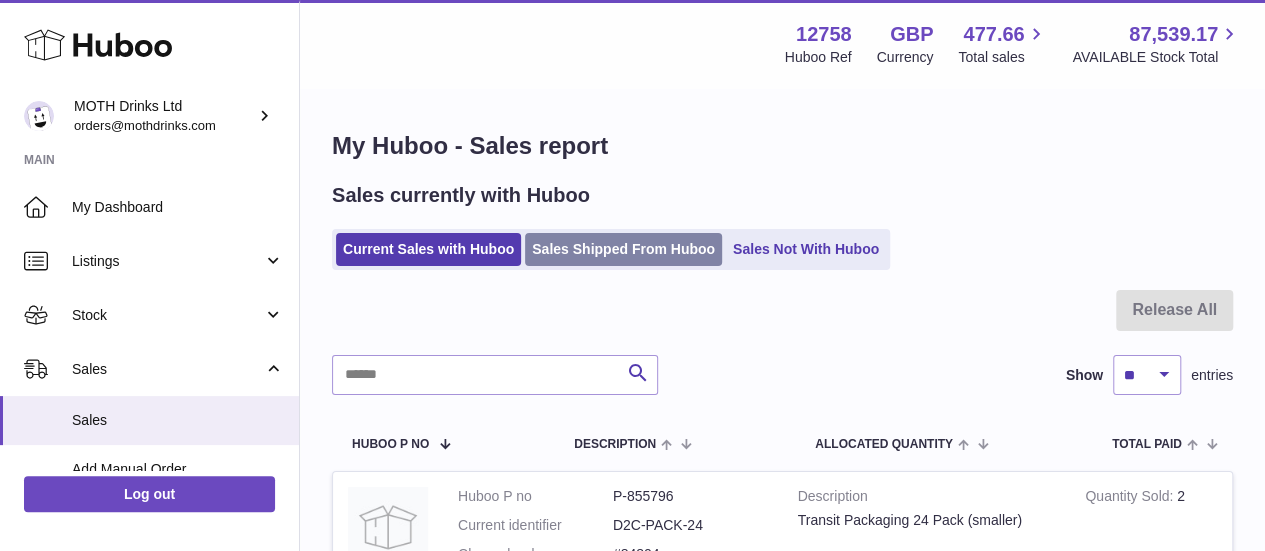 click on "Sales Shipped From Huboo" at bounding box center [623, 249] 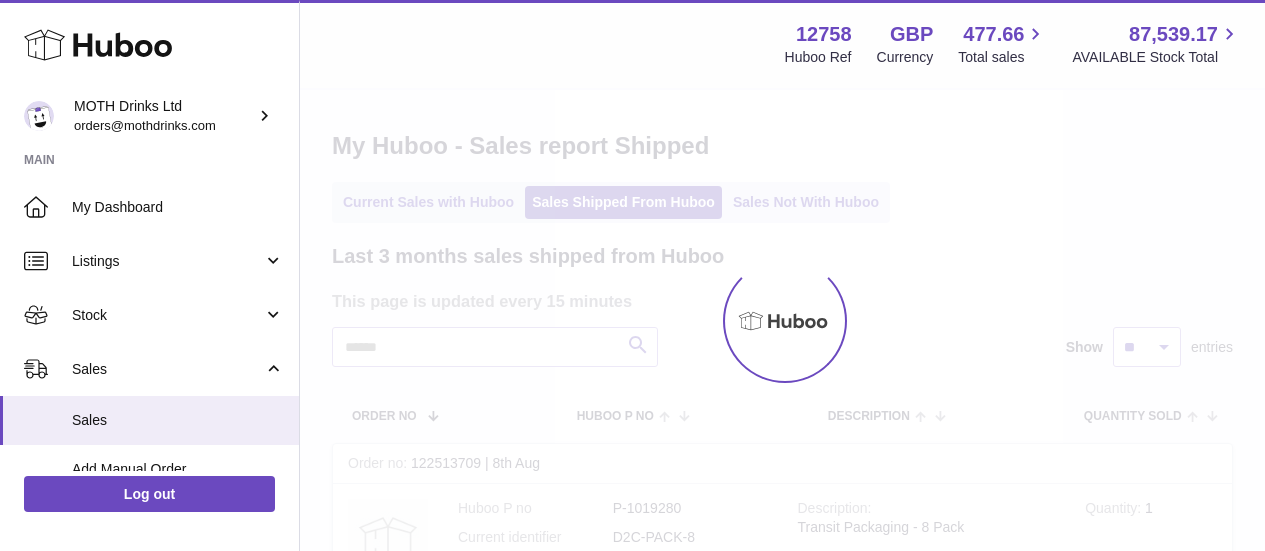 scroll, scrollTop: 0, scrollLeft: 0, axis: both 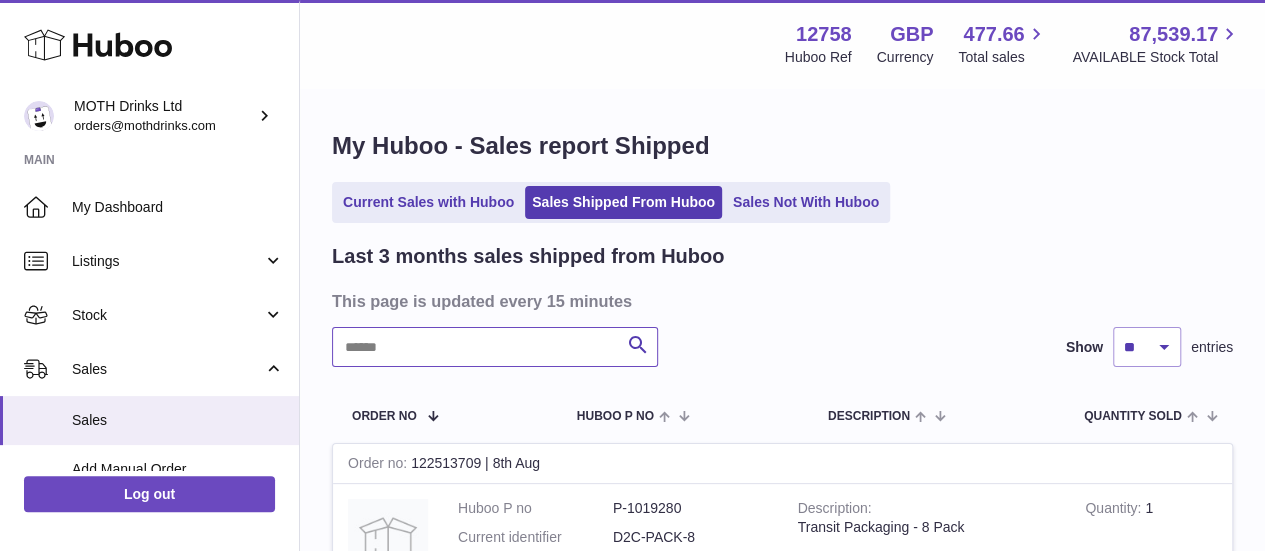 click at bounding box center (495, 347) 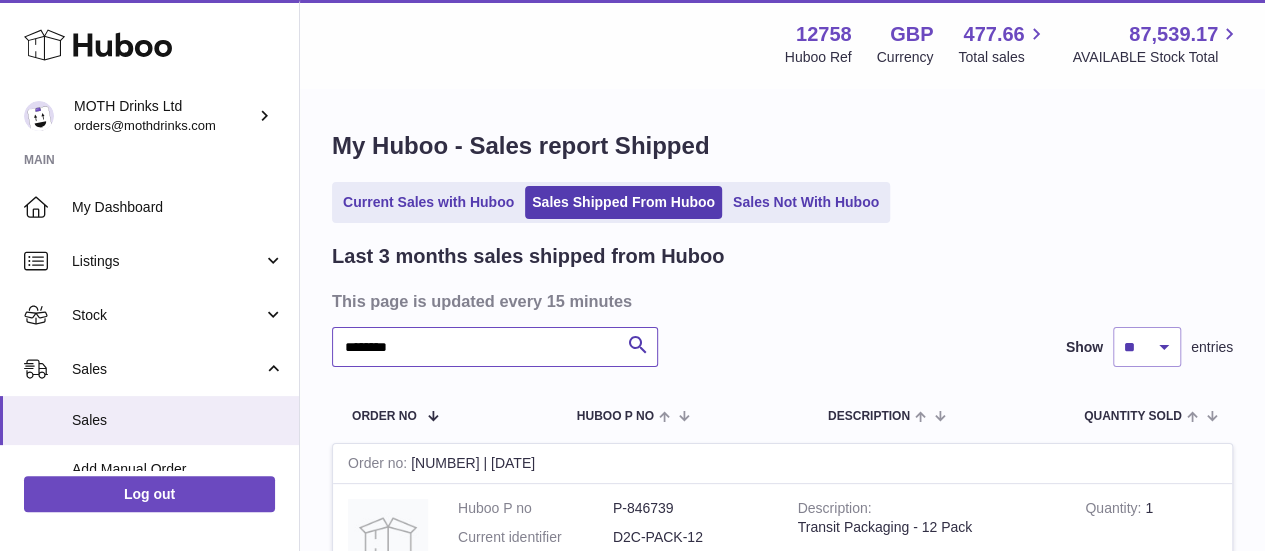 click on "********" at bounding box center (495, 347) 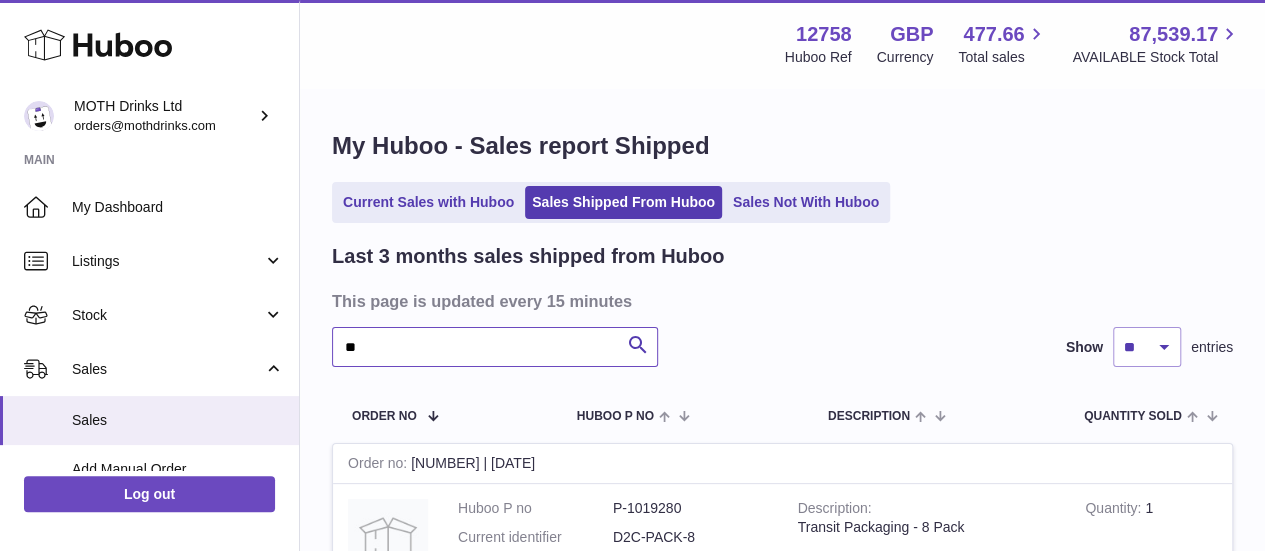 type on "*" 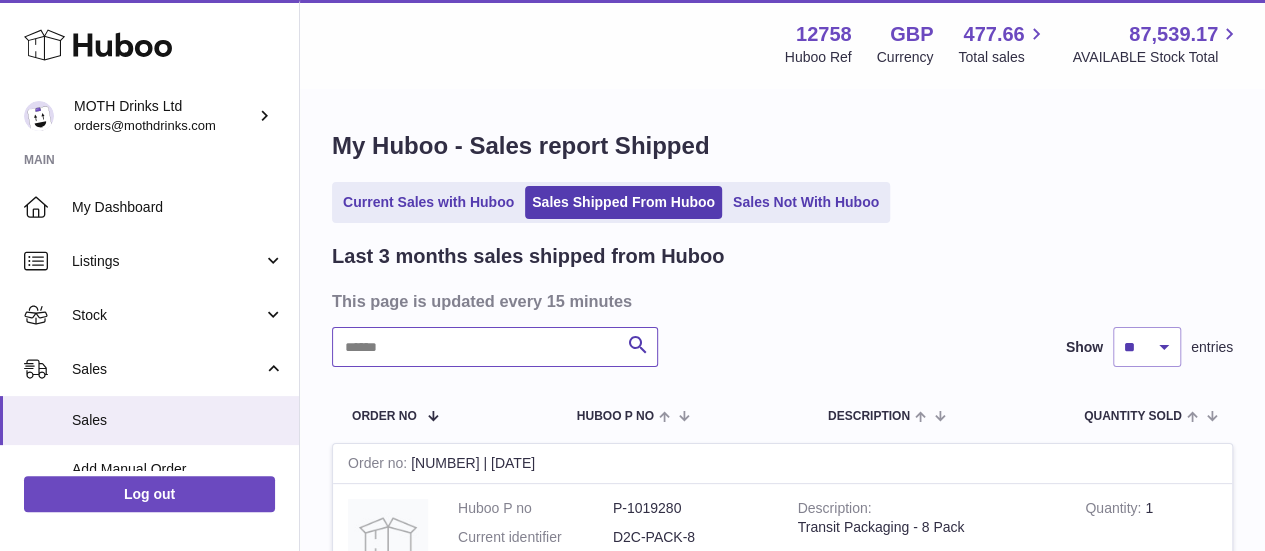 paste on "********" 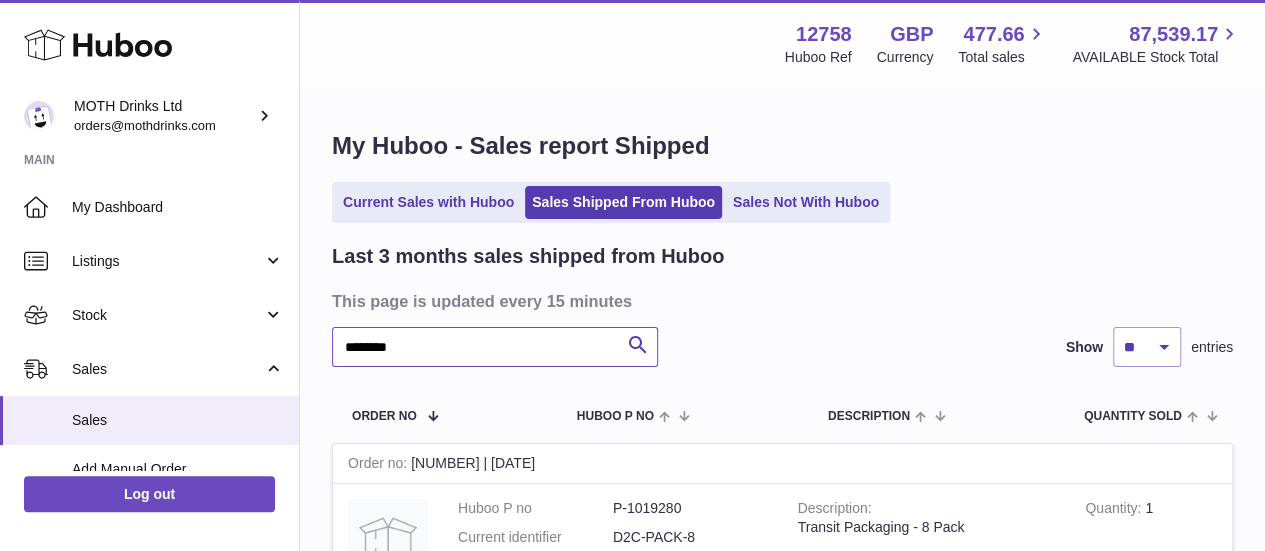 type on "********" 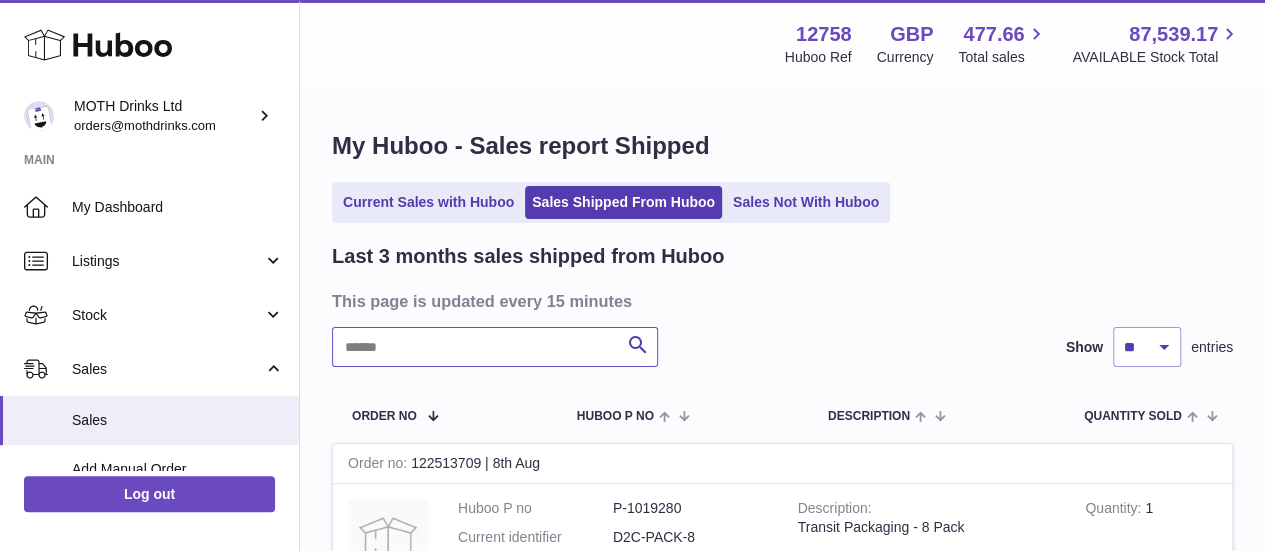 paste on "********" 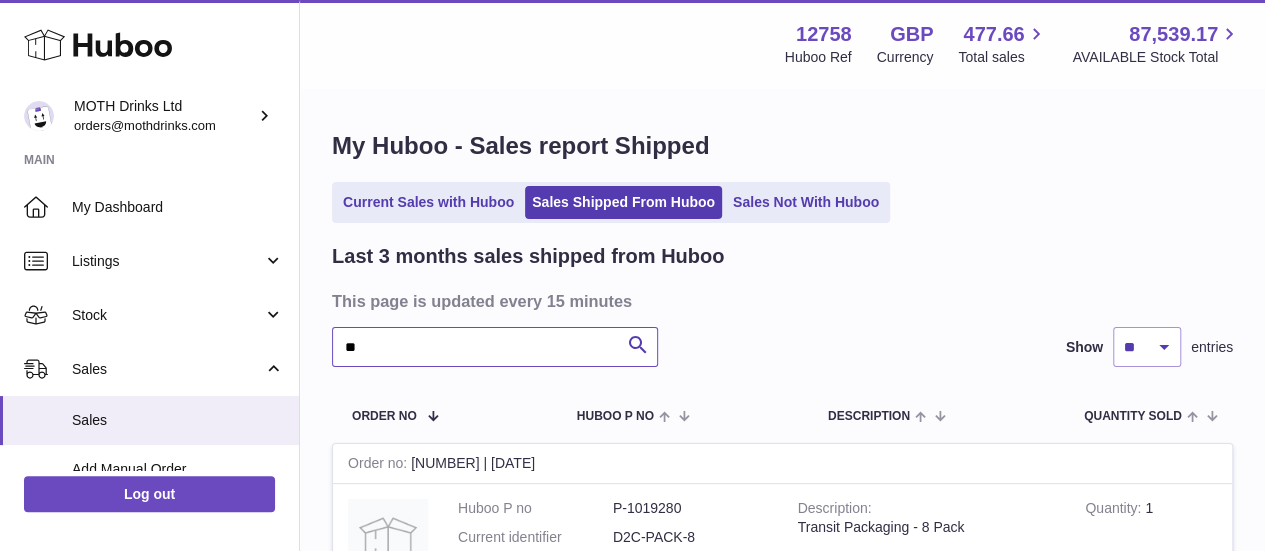 type on "*" 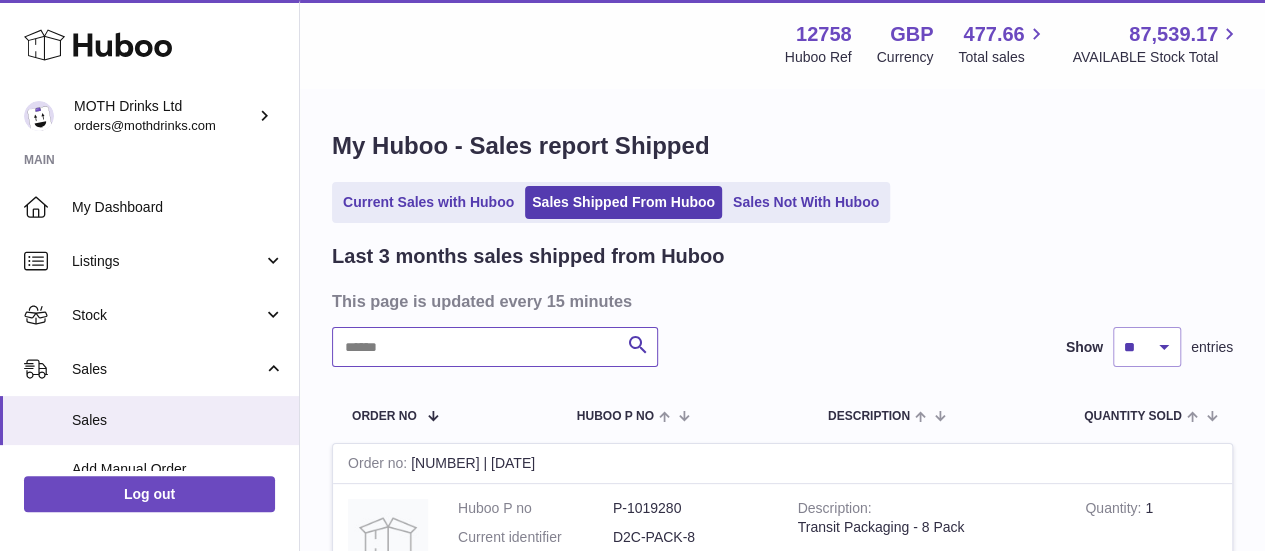 paste on "********" 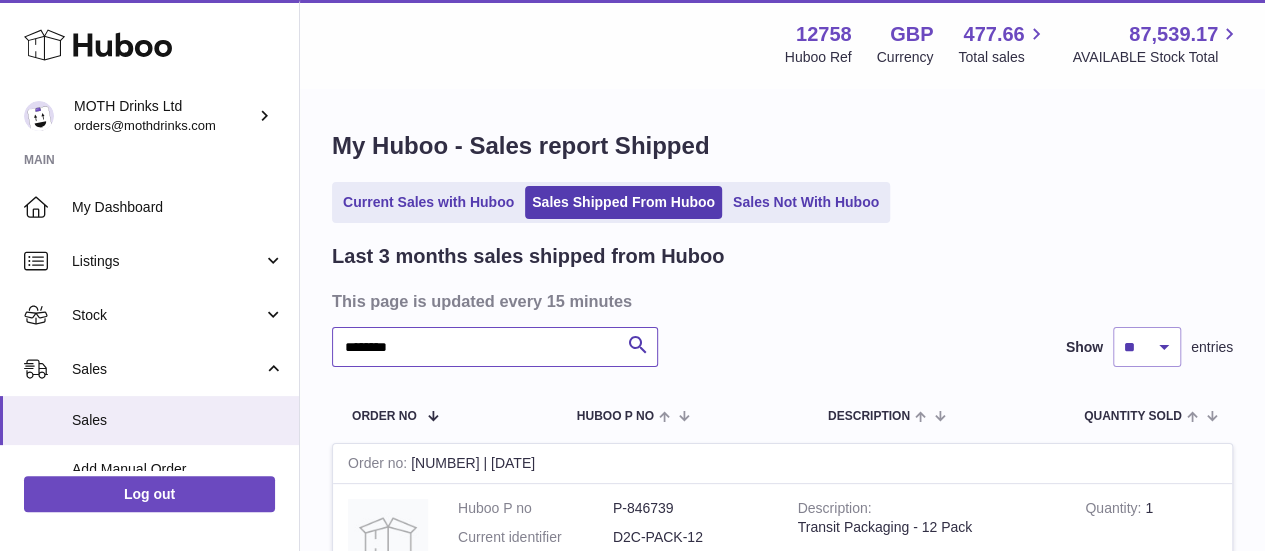 click on "********" at bounding box center [495, 347] 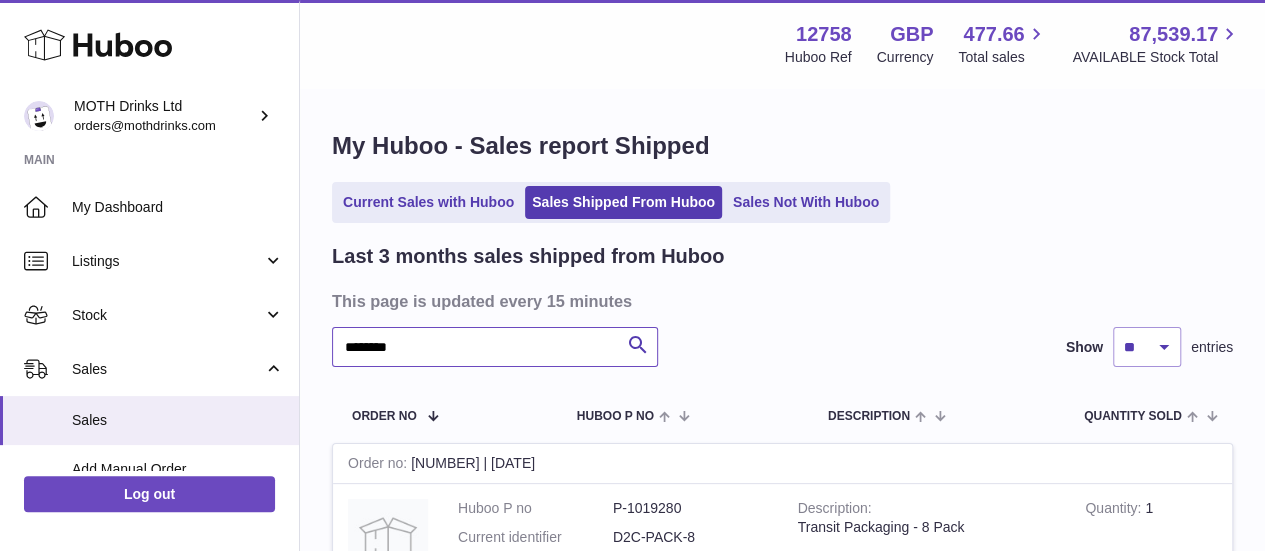 click on "********" at bounding box center [495, 347] 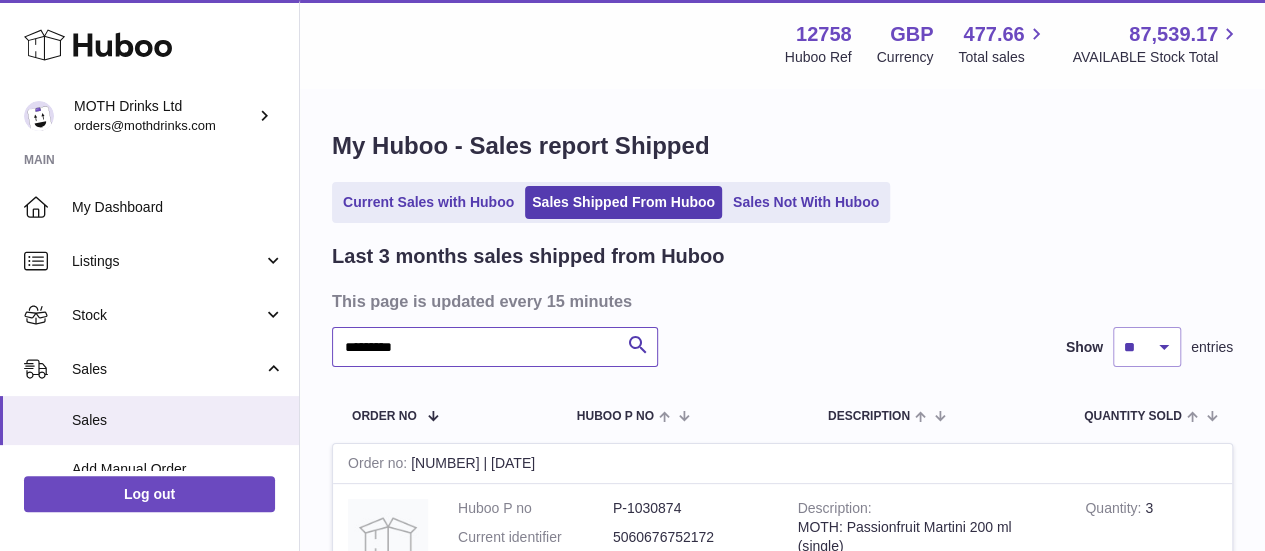 click on "*********" at bounding box center (495, 347) 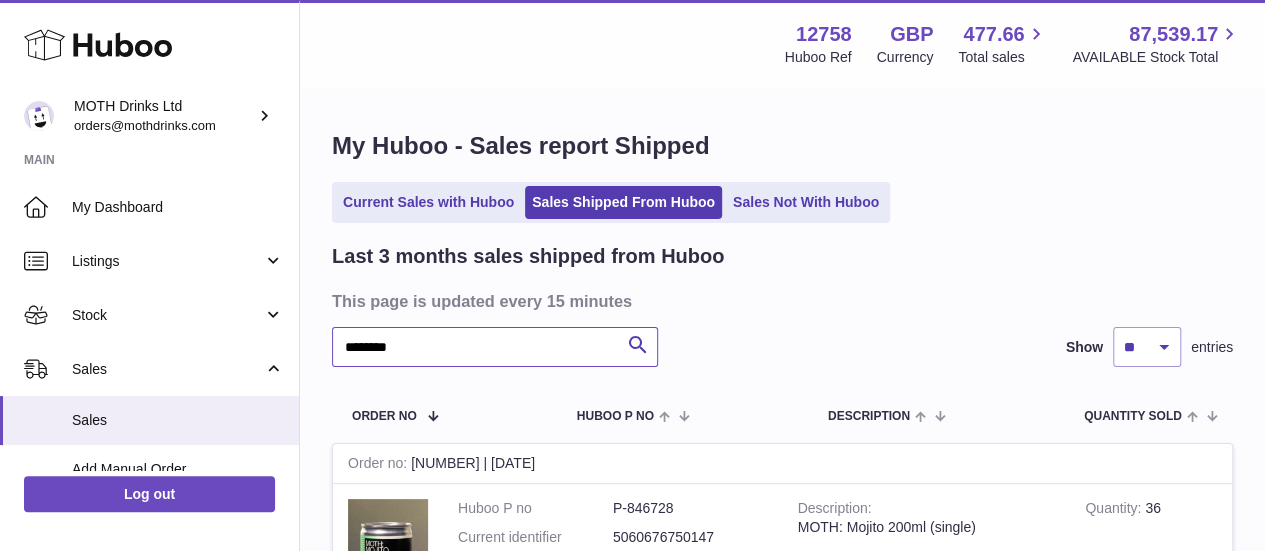click on "********" at bounding box center [495, 347] 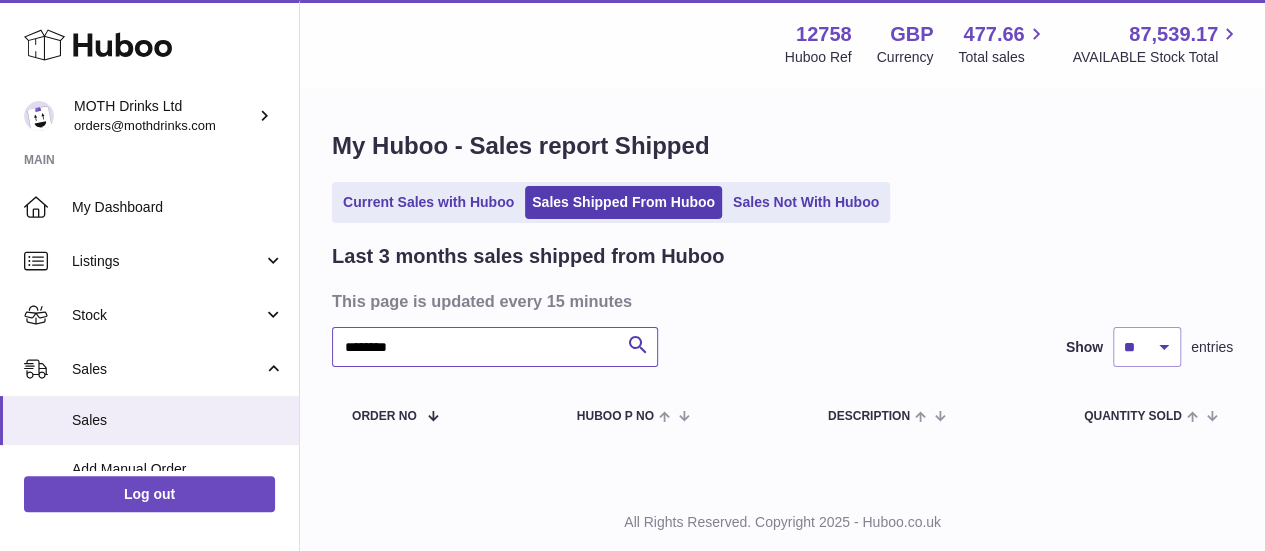 click on "********" at bounding box center [495, 347] 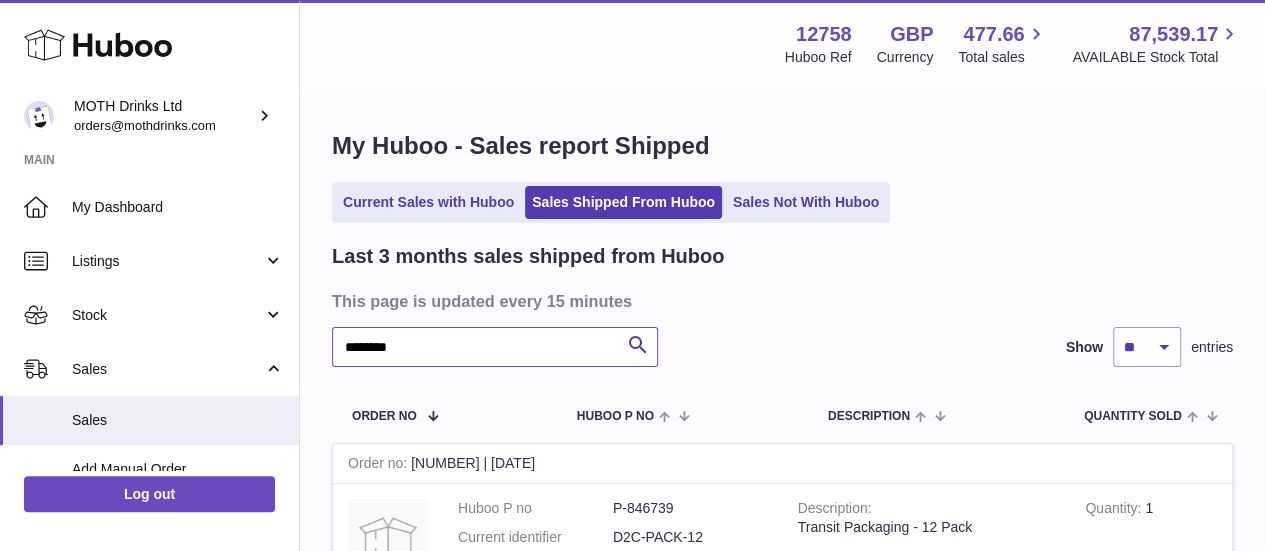click on "********" at bounding box center (495, 347) 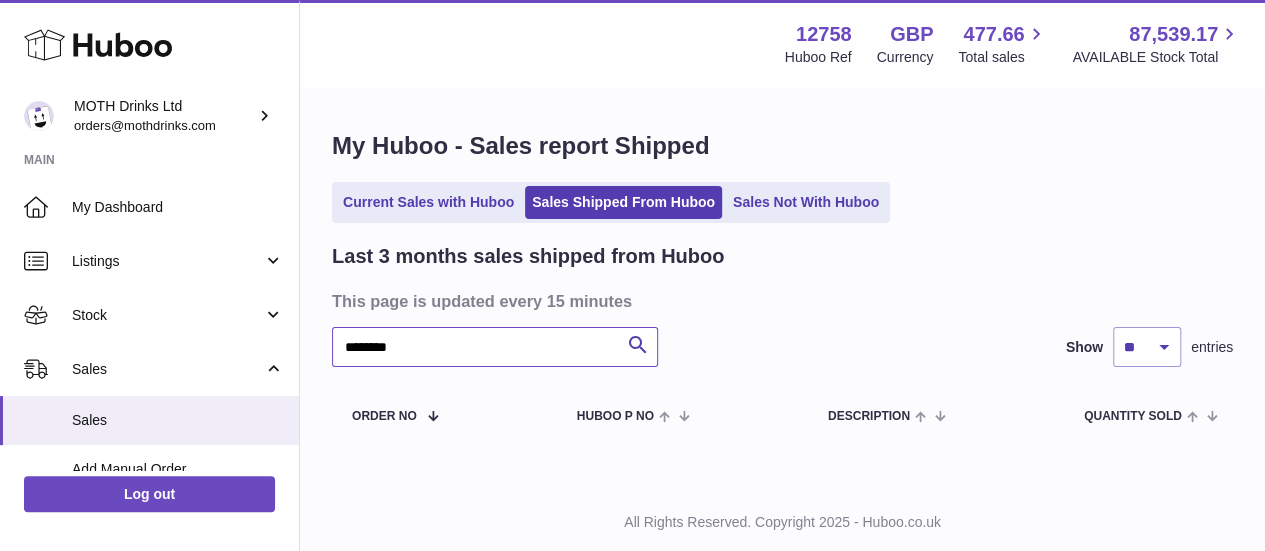 click on "********" at bounding box center (495, 347) 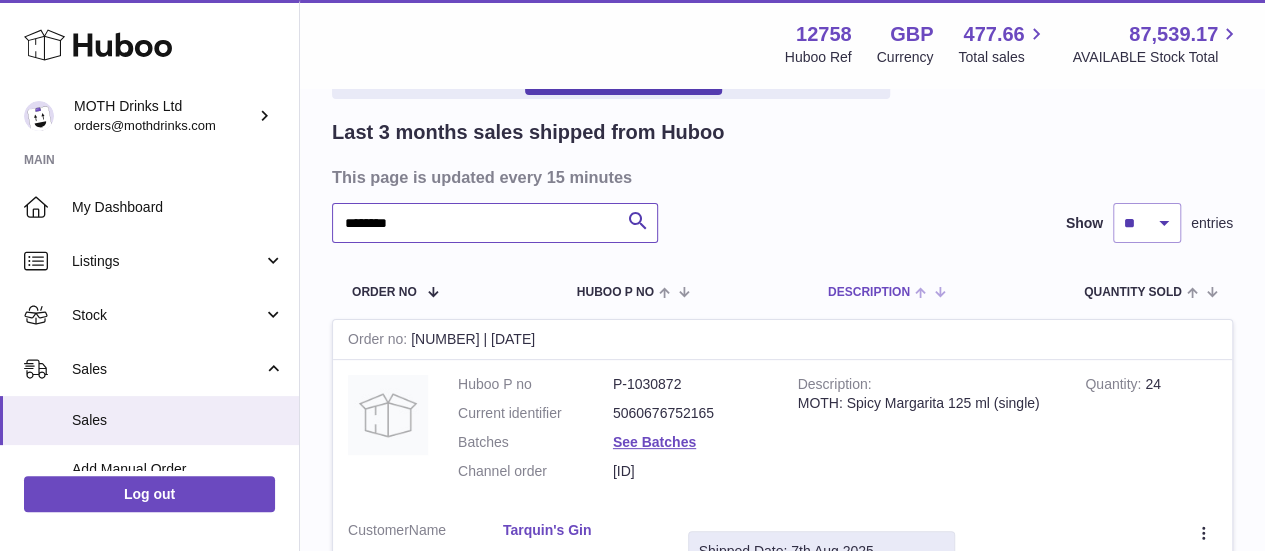 scroll, scrollTop: 136, scrollLeft: 0, axis: vertical 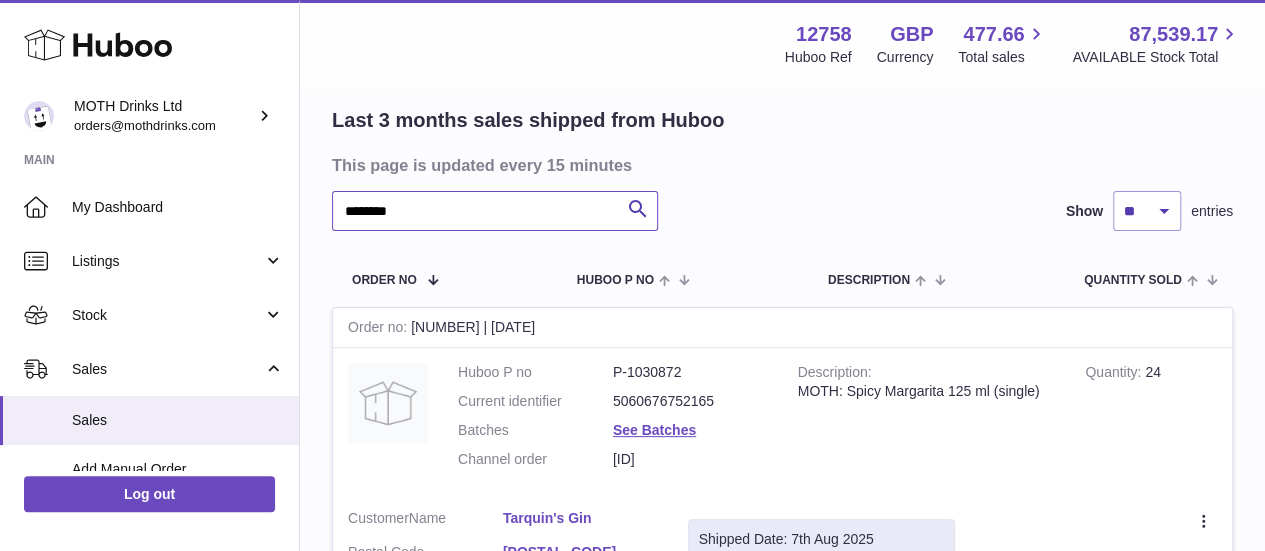 type on "********" 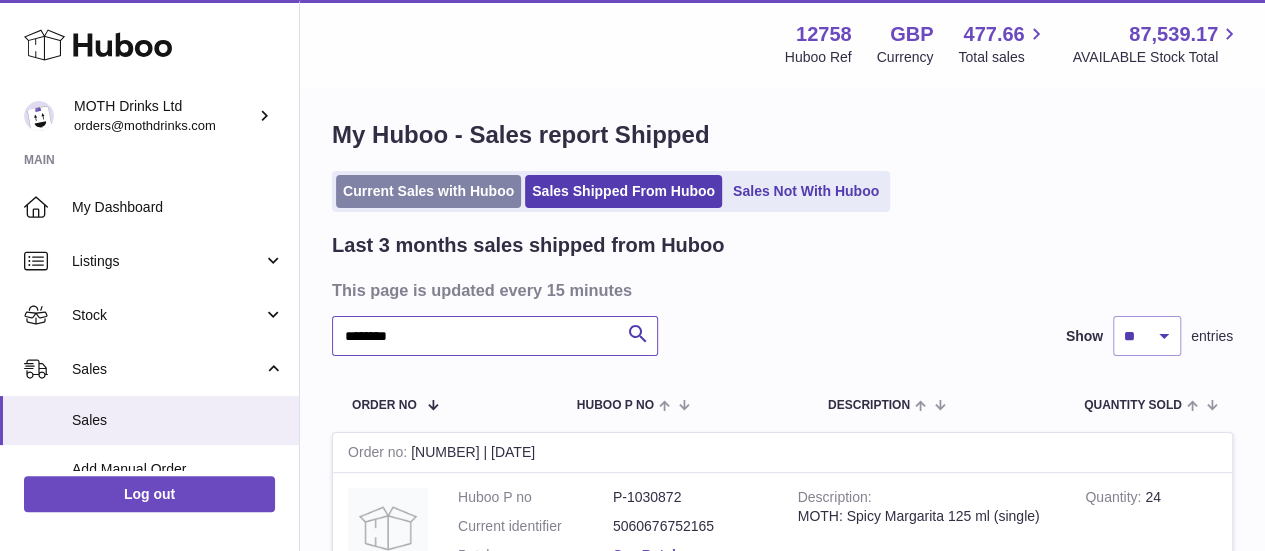 scroll, scrollTop: 10, scrollLeft: 0, axis: vertical 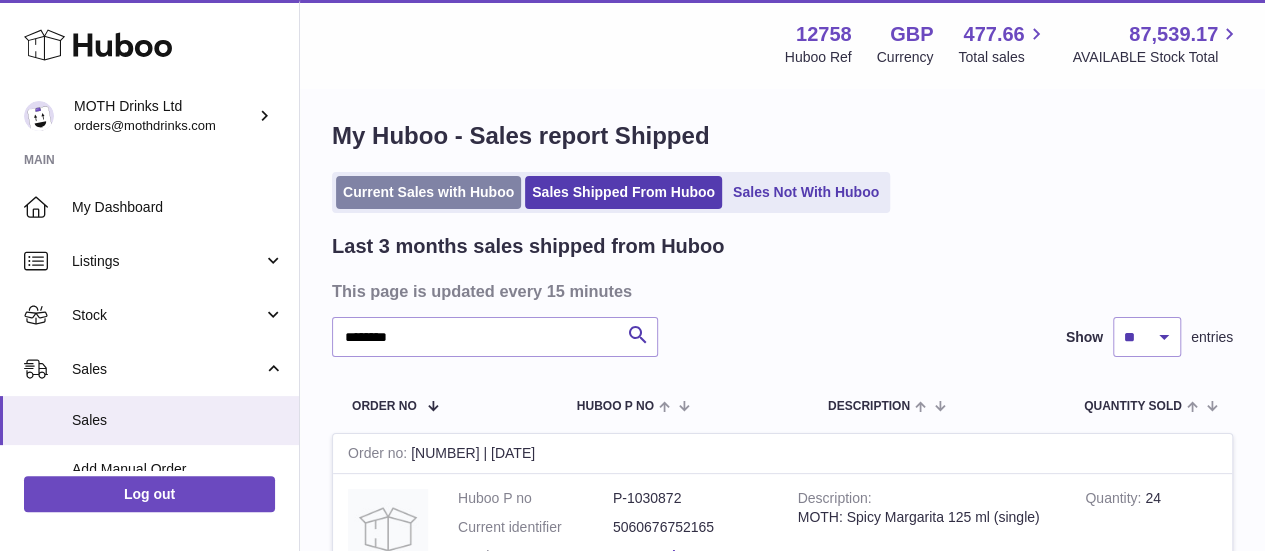 click on "Current Sales with Huboo" at bounding box center [428, 192] 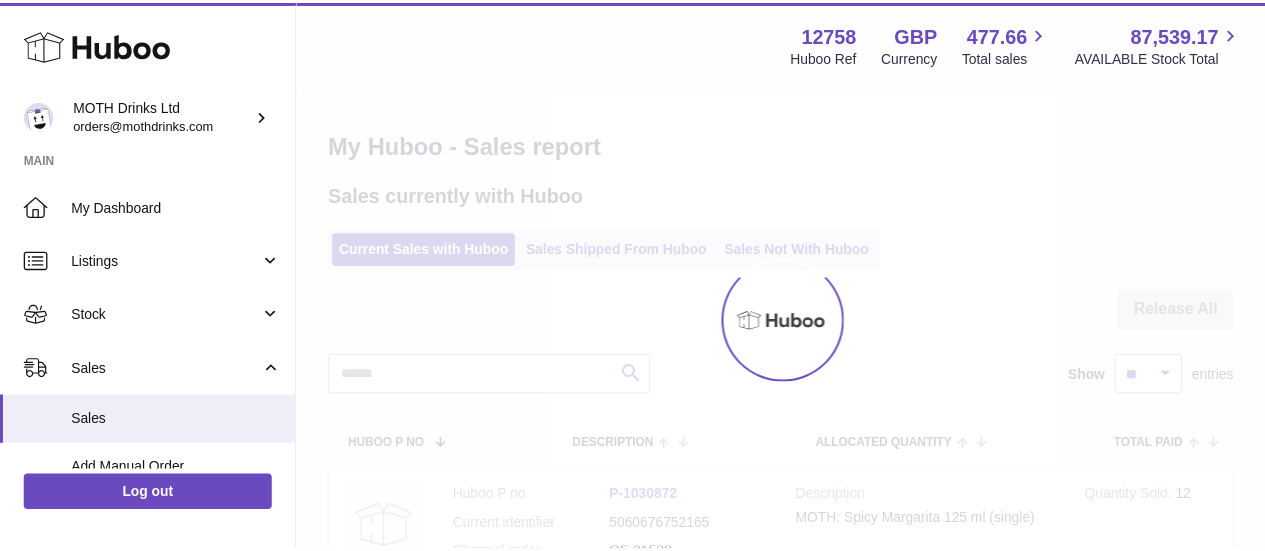 scroll, scrollTop: 0, scrollLeft: 0, axis: both 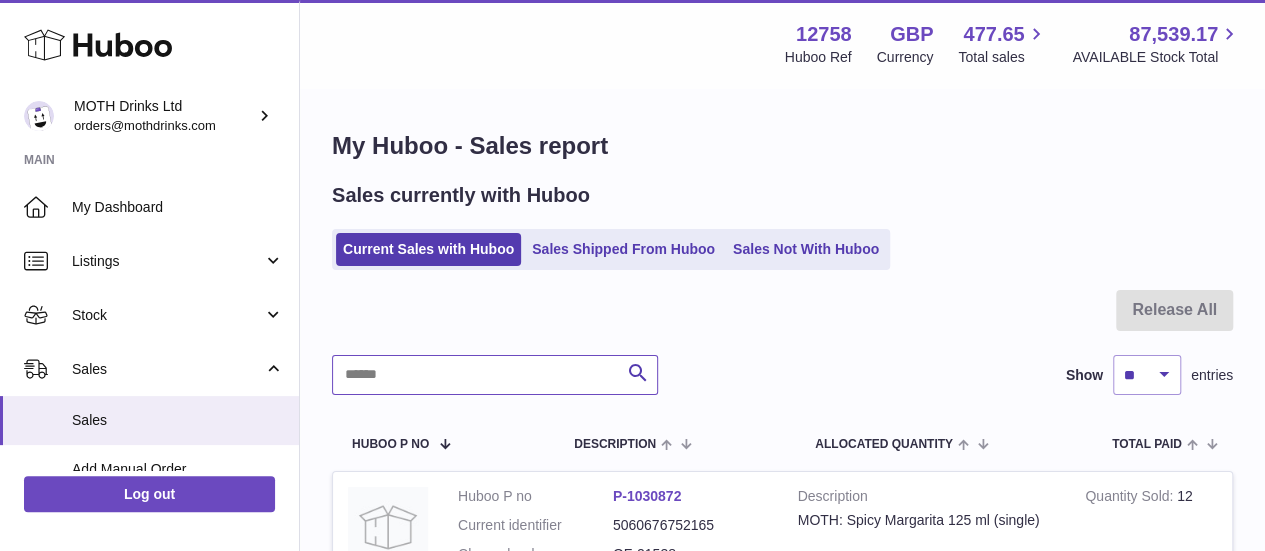 paste on "********" 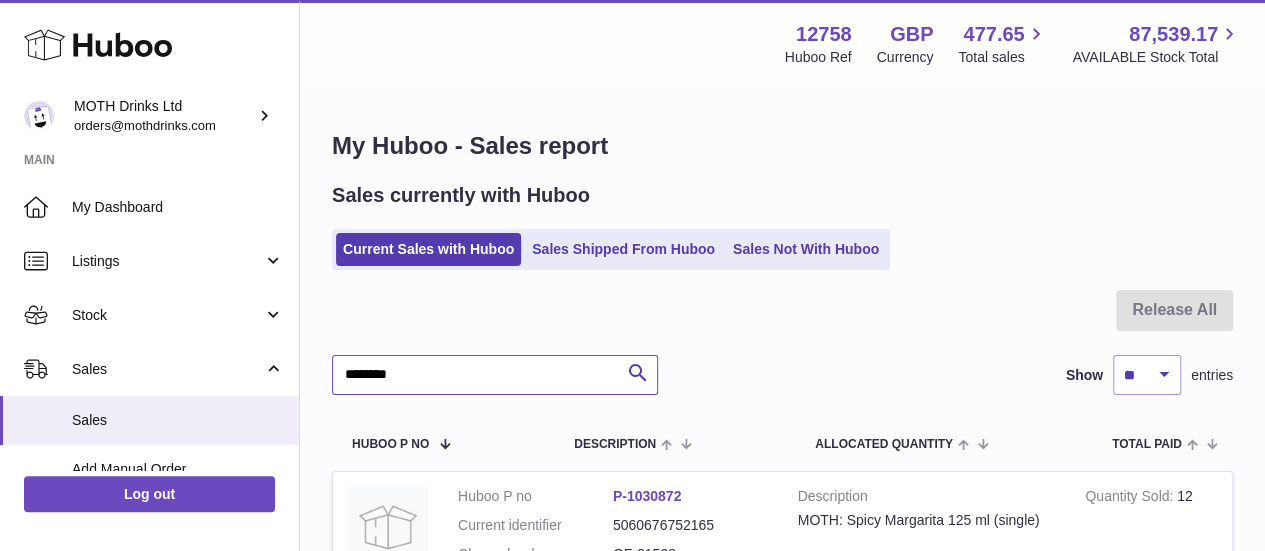 click on "********" at bounding box center (495, 375) 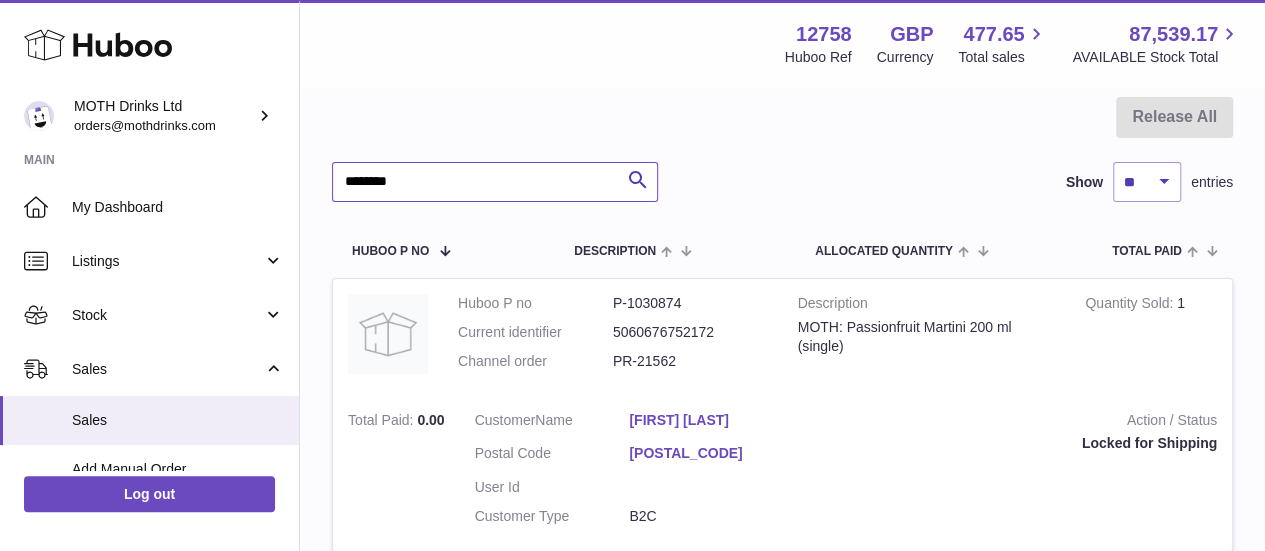 scroll, scrollTop: 247, scrollLeft: 0, axis: vertical 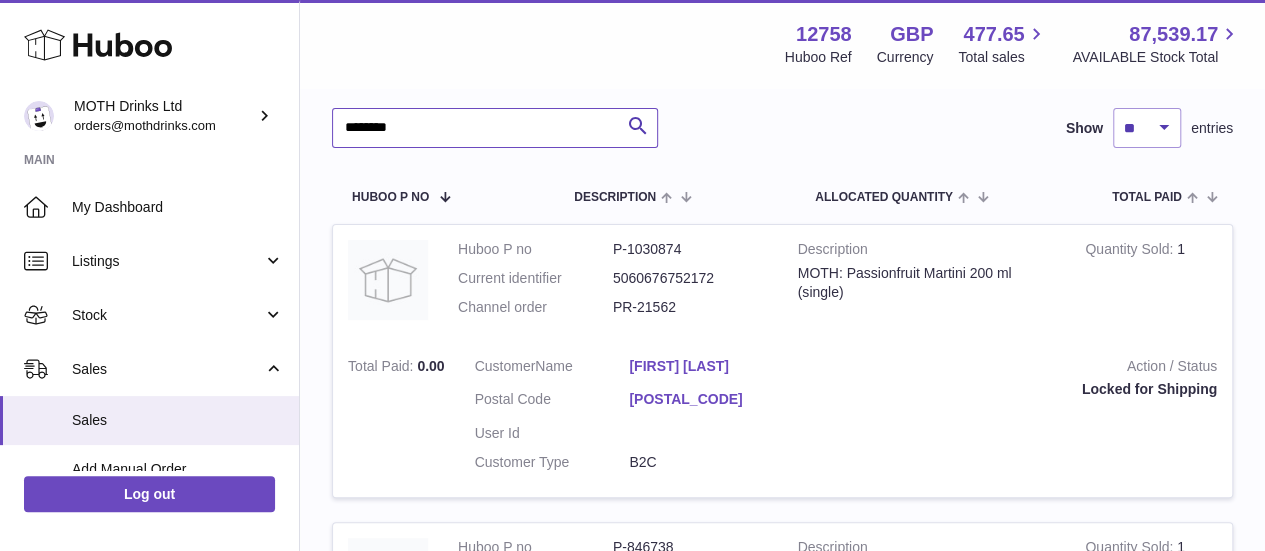 click on "********" at bounding box center [495, 128] 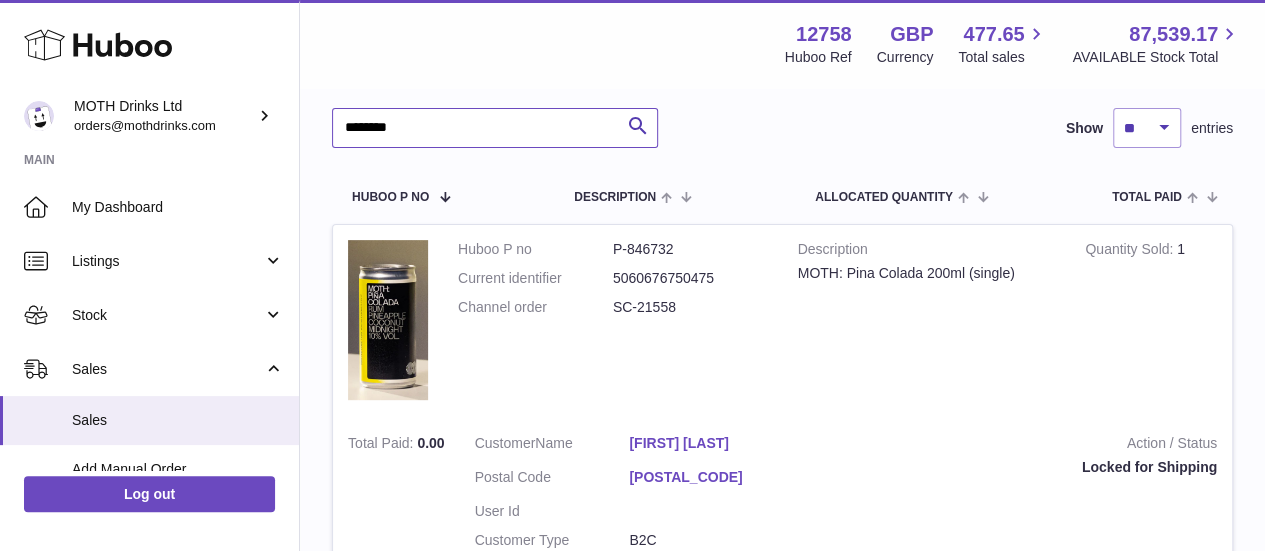 click on "********" at bounding box center (495, 128) 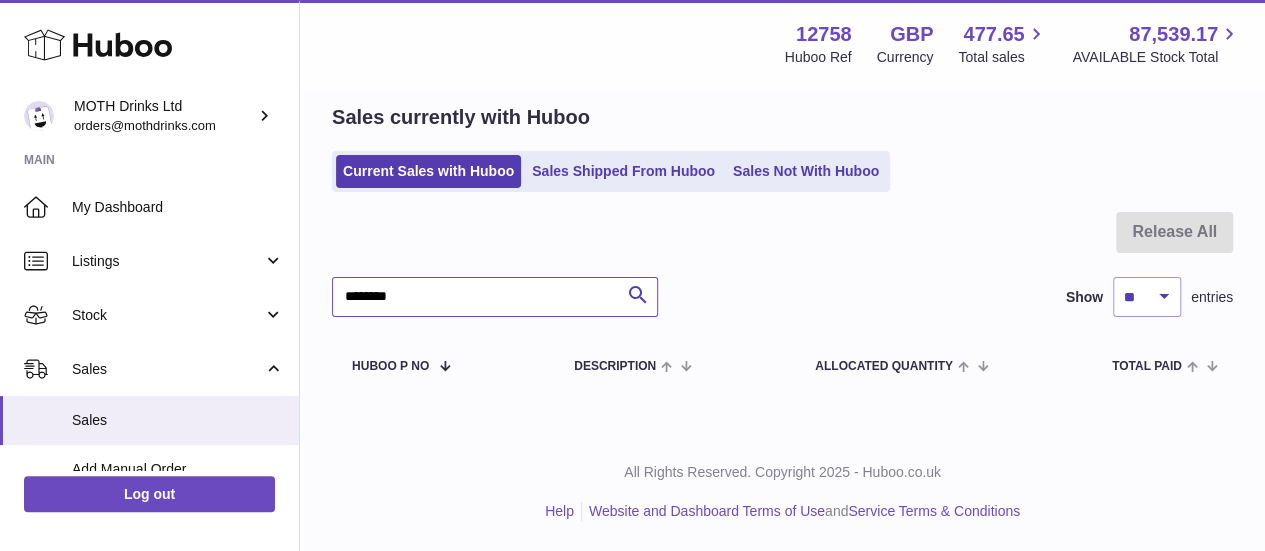 scroll, scrollTop: 77, scrollLeft: 0, axis: vertical 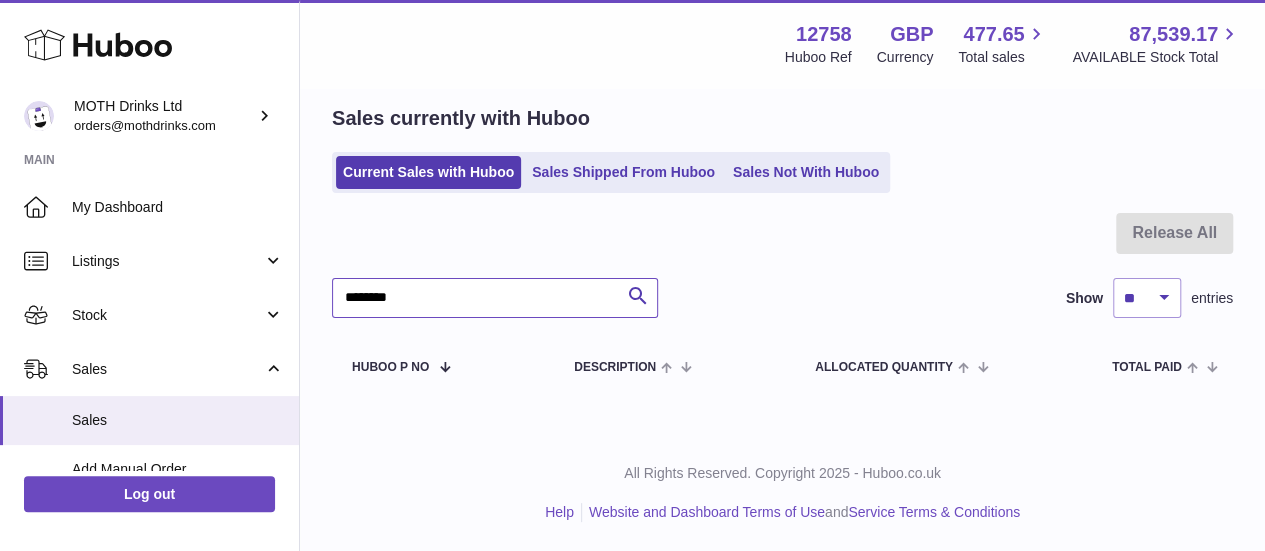 type on "********" 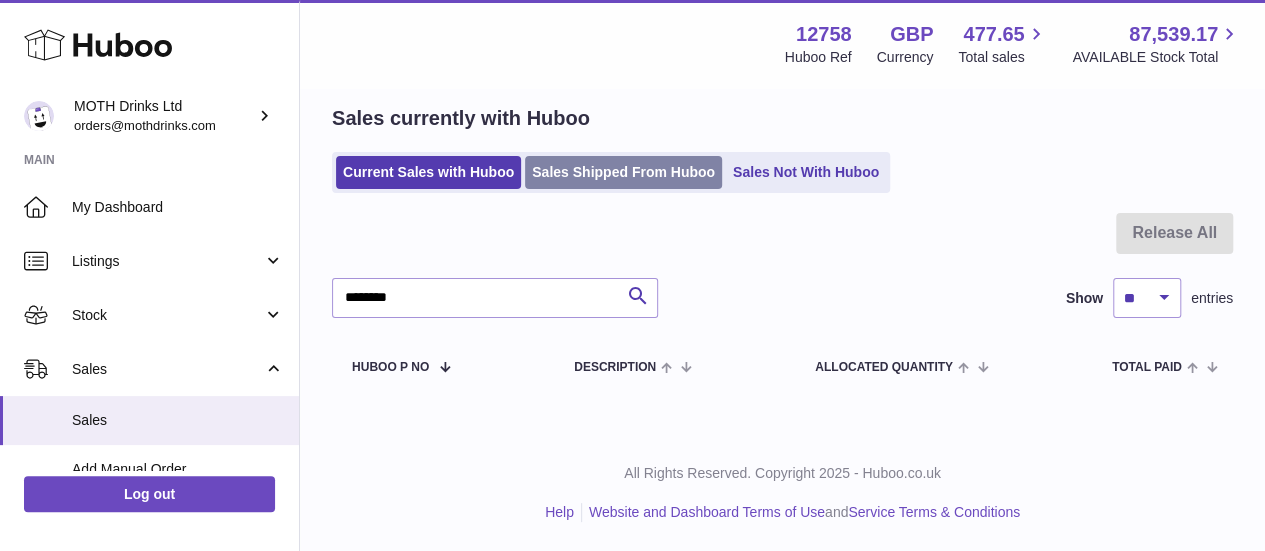 click on "Sales Shipped From Huboo" at bounding box center [623, 172] 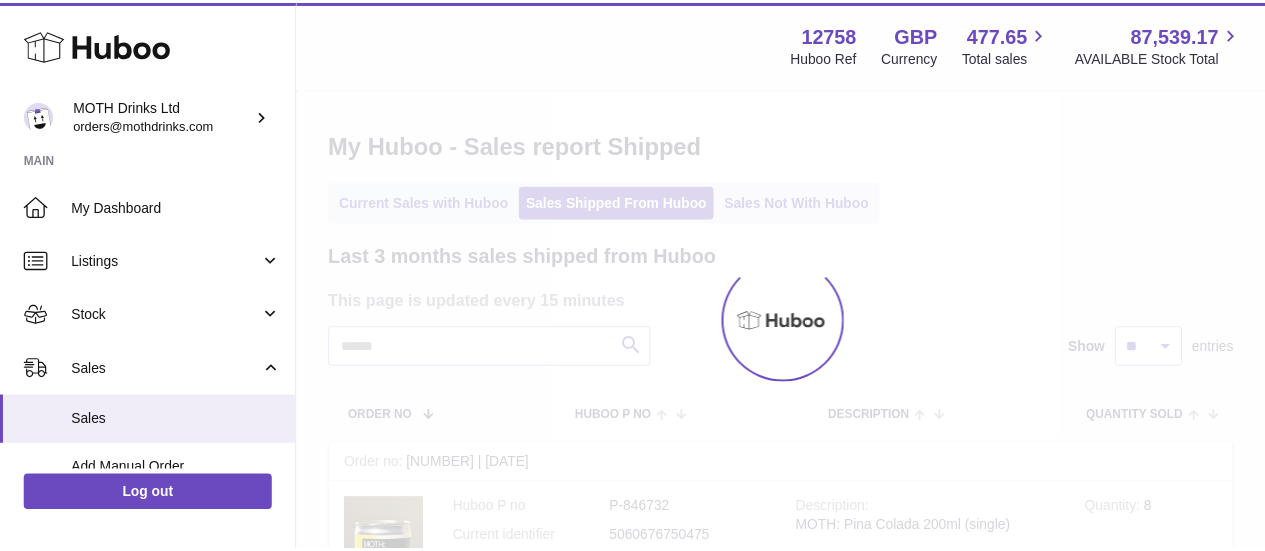 scroll, scrollTop: 0, scrollLeft: 0, axis: both 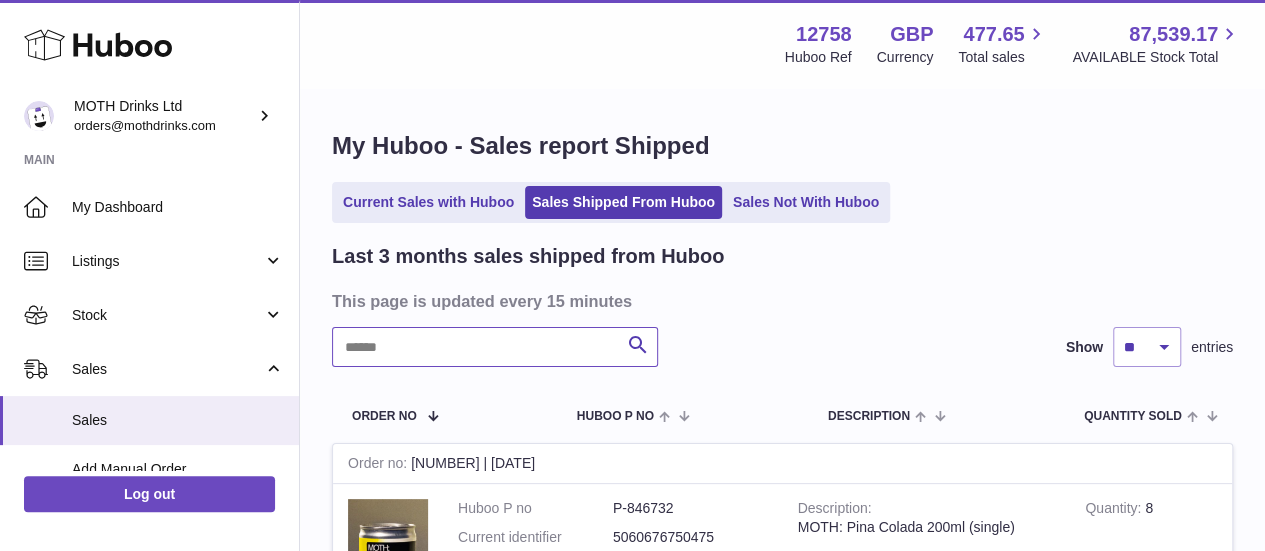paste on "********" 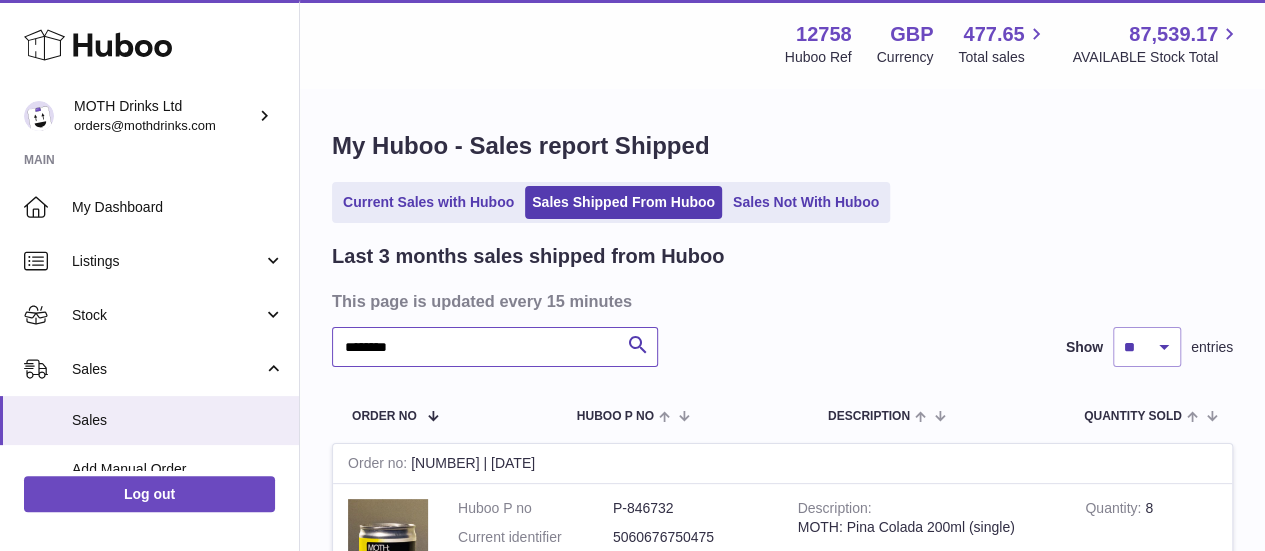 click on "********" at bounding box center [495, 347] 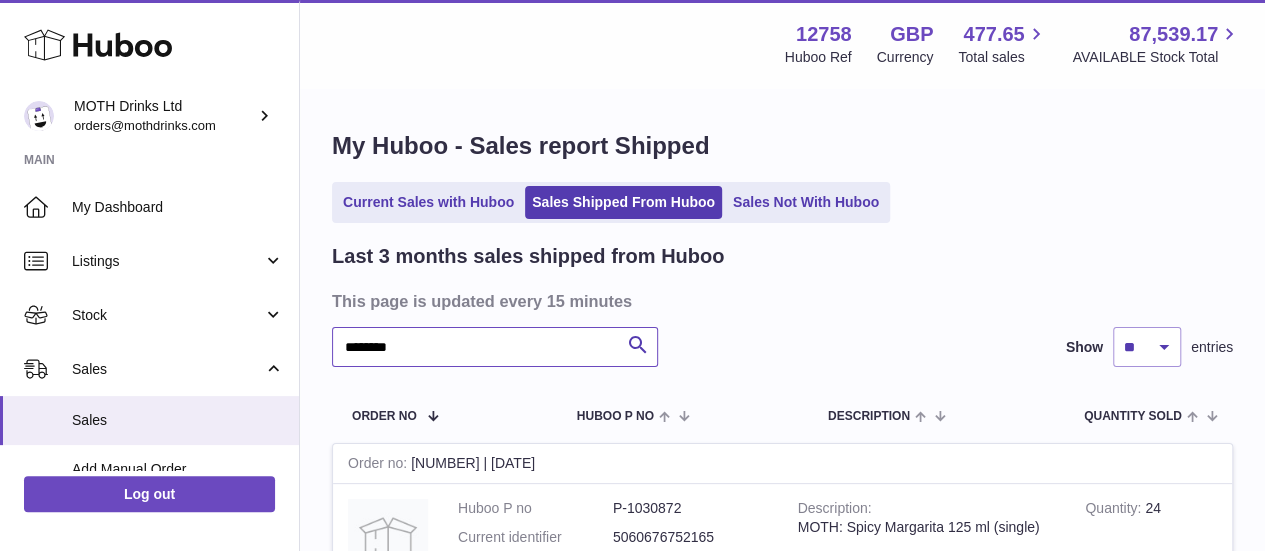 click on "********" at bounding box center (495, 347) 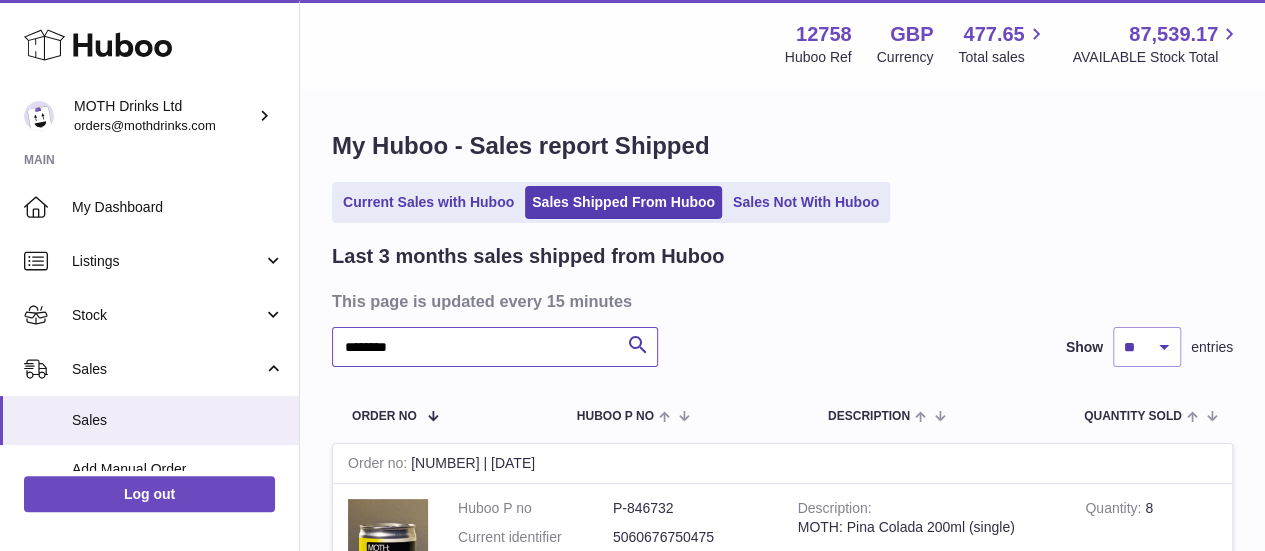 click on "********" at bounding box center (495, 347) 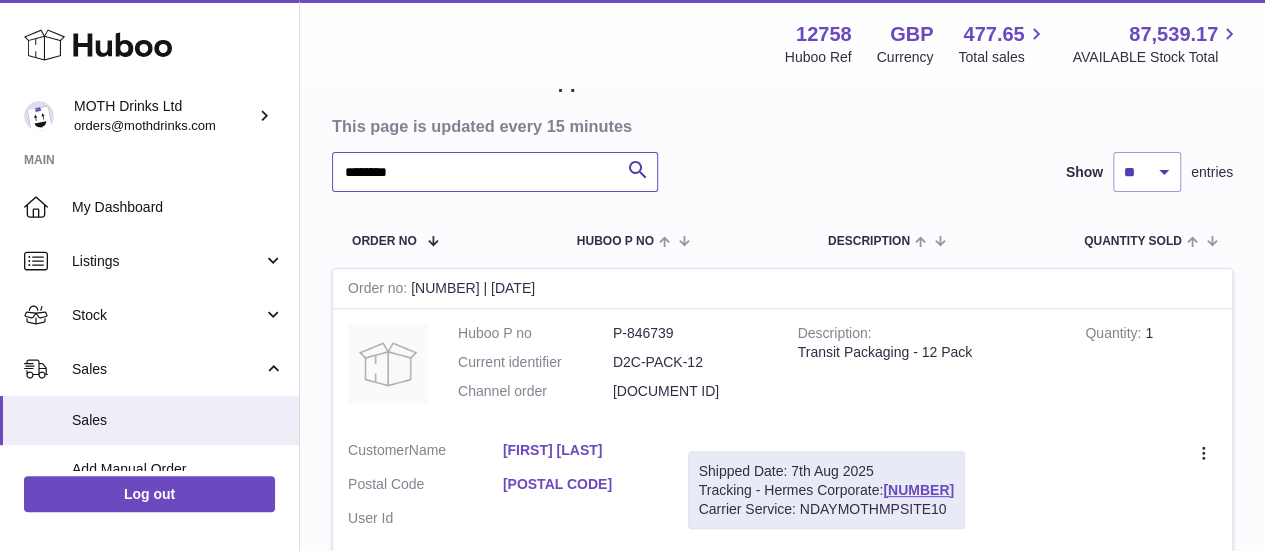 scroll, scrollTop: 0, scrollLeft: 0, axis: both 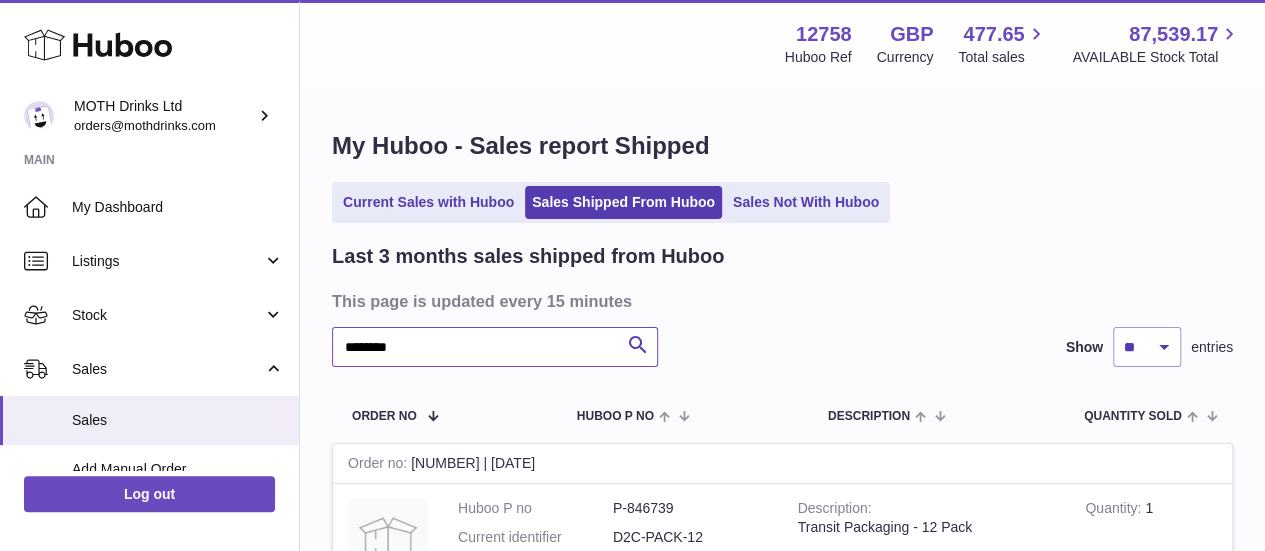 click on "********" at bounding box center (495, 347) 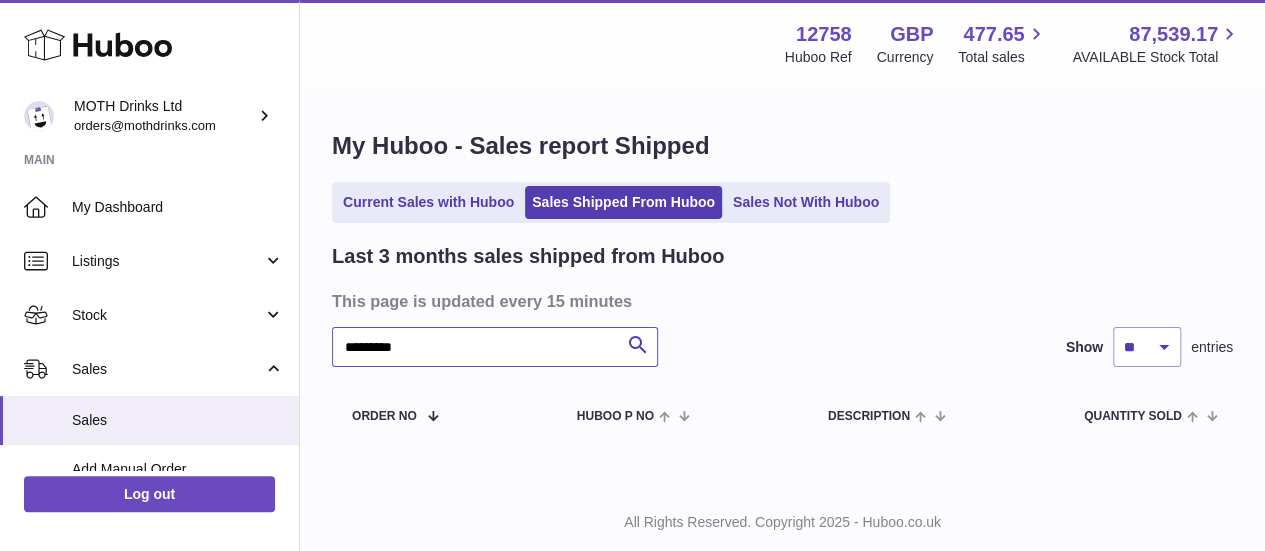scroll, scrollTop: 49, scrollLeft: 0, axis: vertical 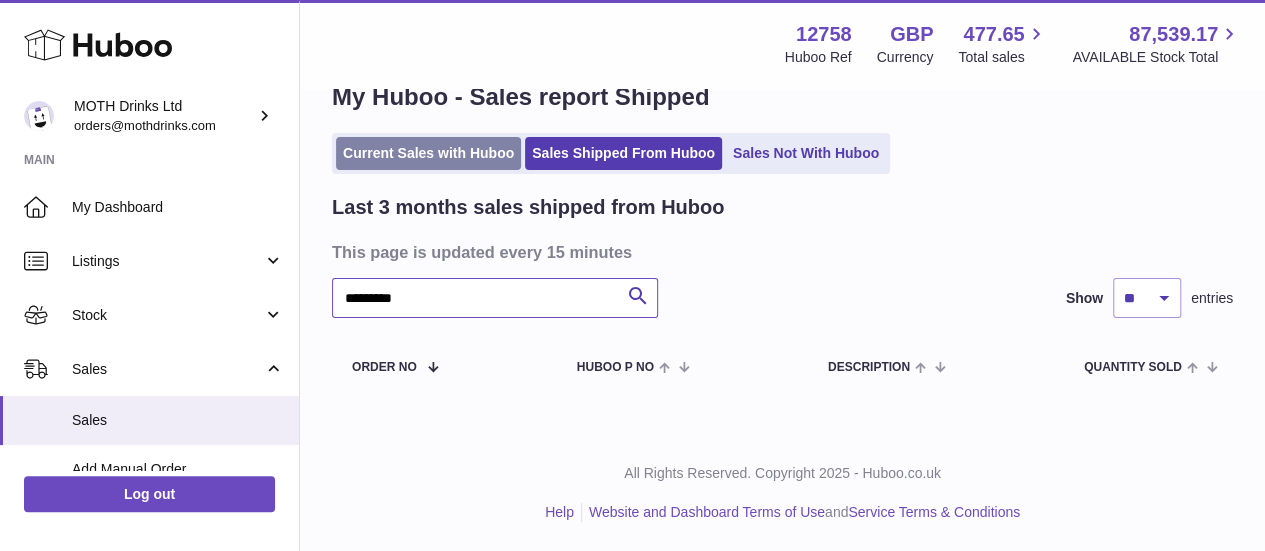 type on "*********" 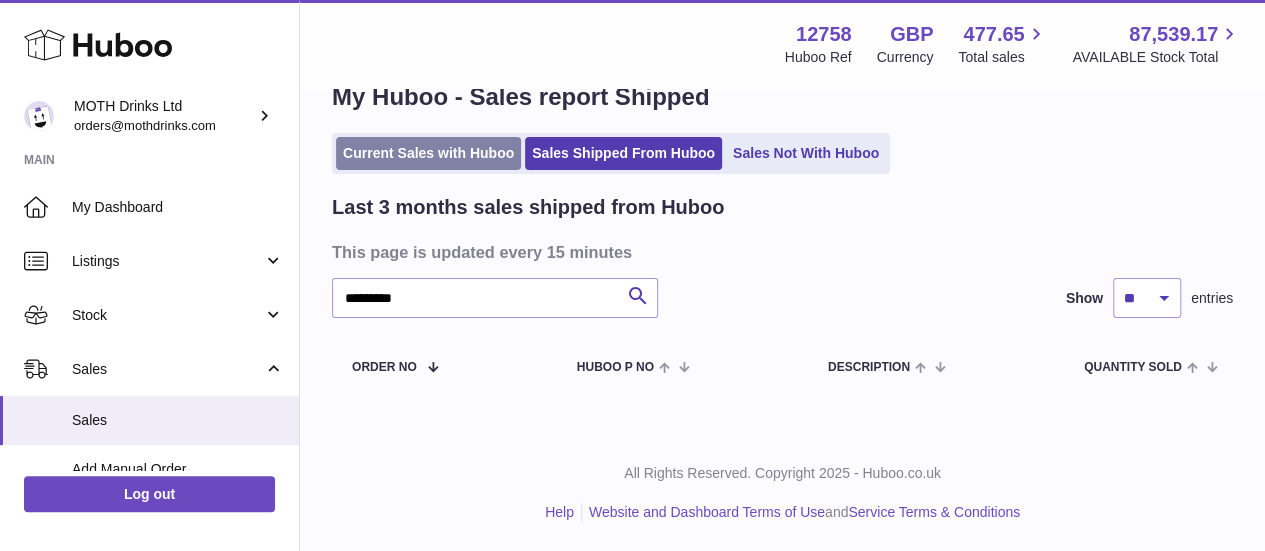 click on "Current Sales with Huboo" at bounding box center [428, 153] 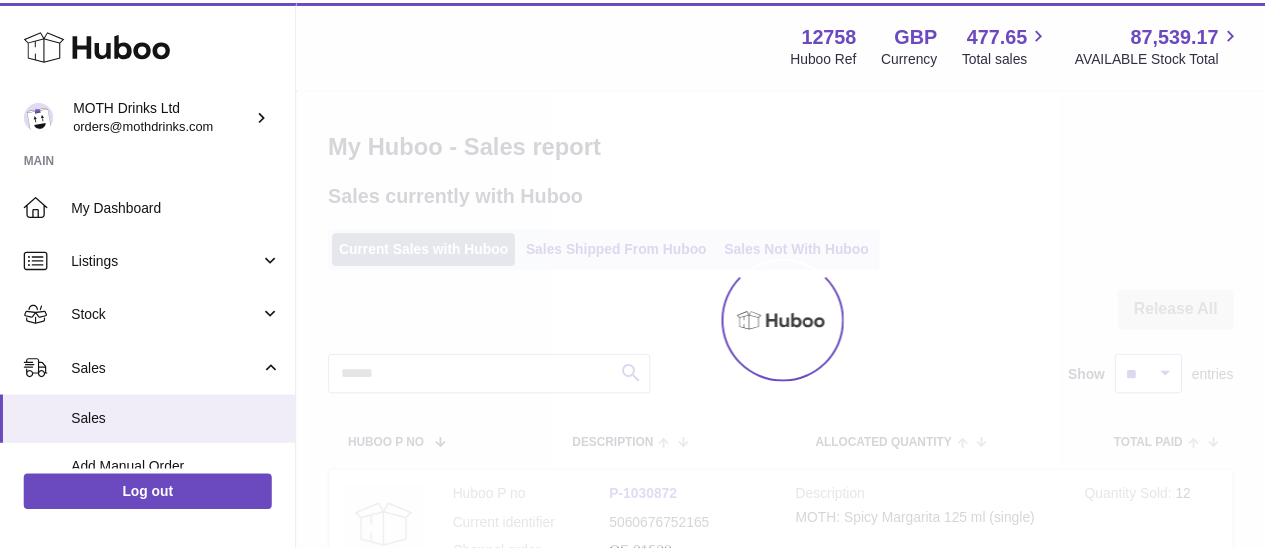 scroll, scrollTop: 0, scrollLeft: 0, axis: both 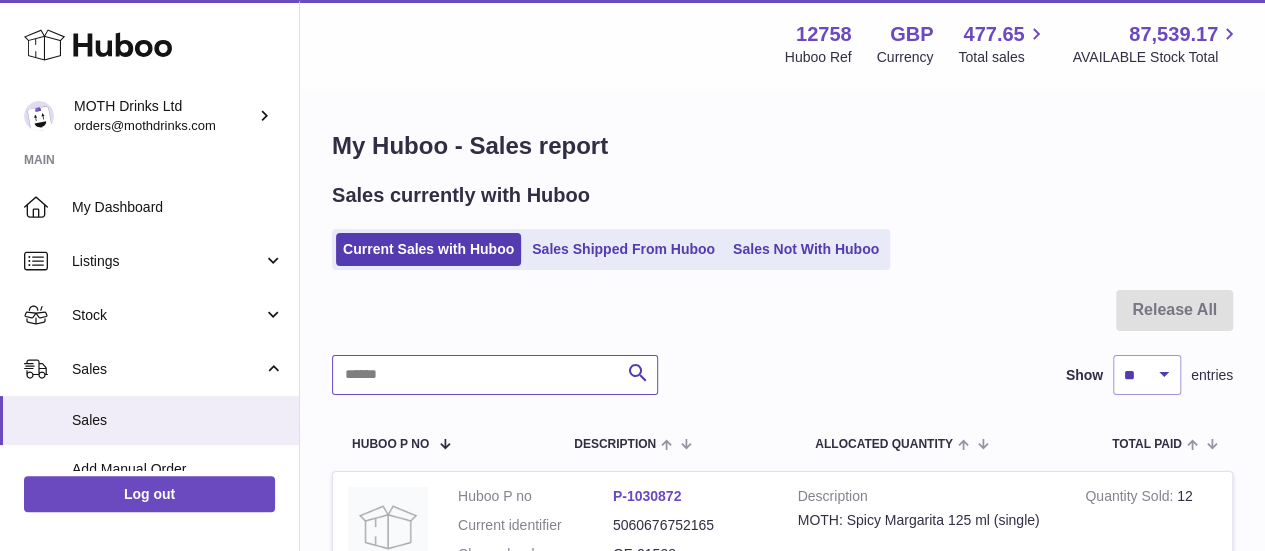click at bounding box center [495, 375] 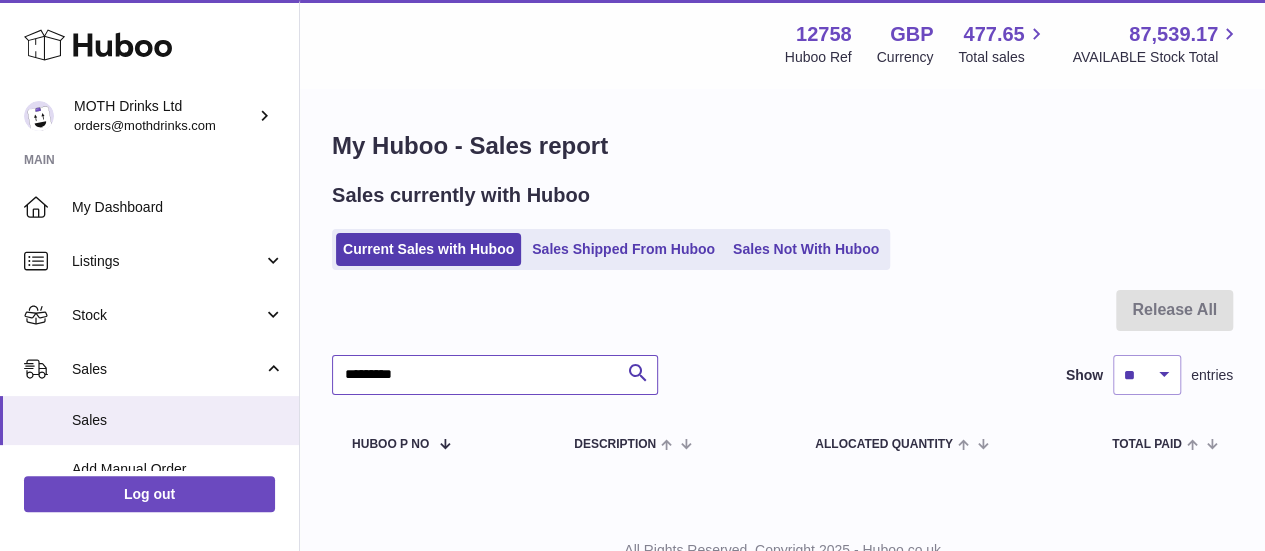 click on "*********" at bounding box center (495, 375) 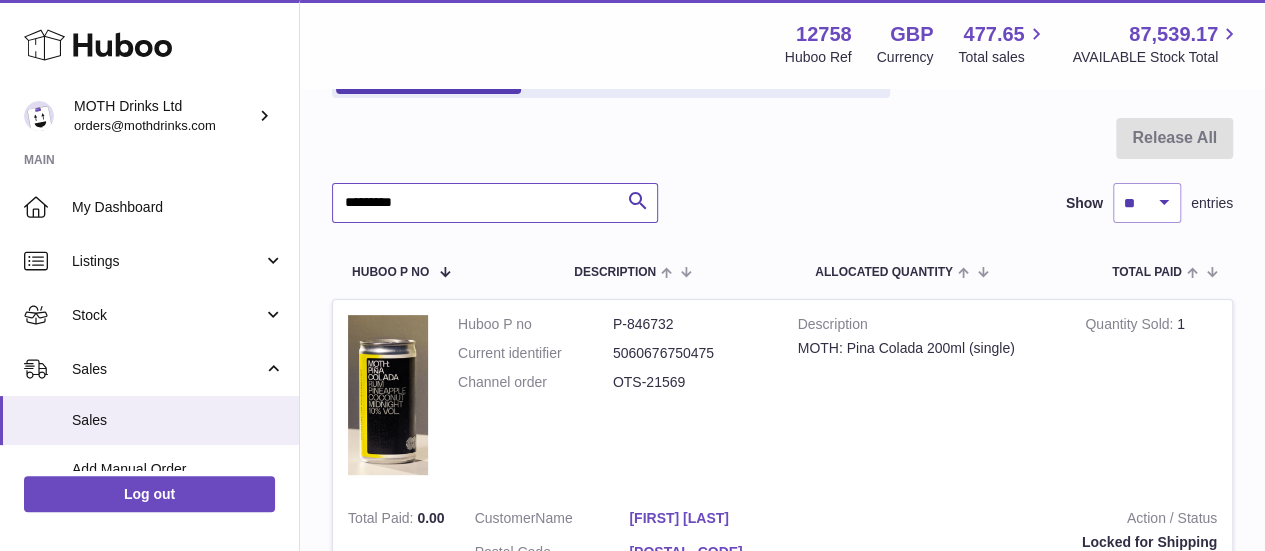 scroll, scrollTop: 0, scrollLeft: 0, axis: both 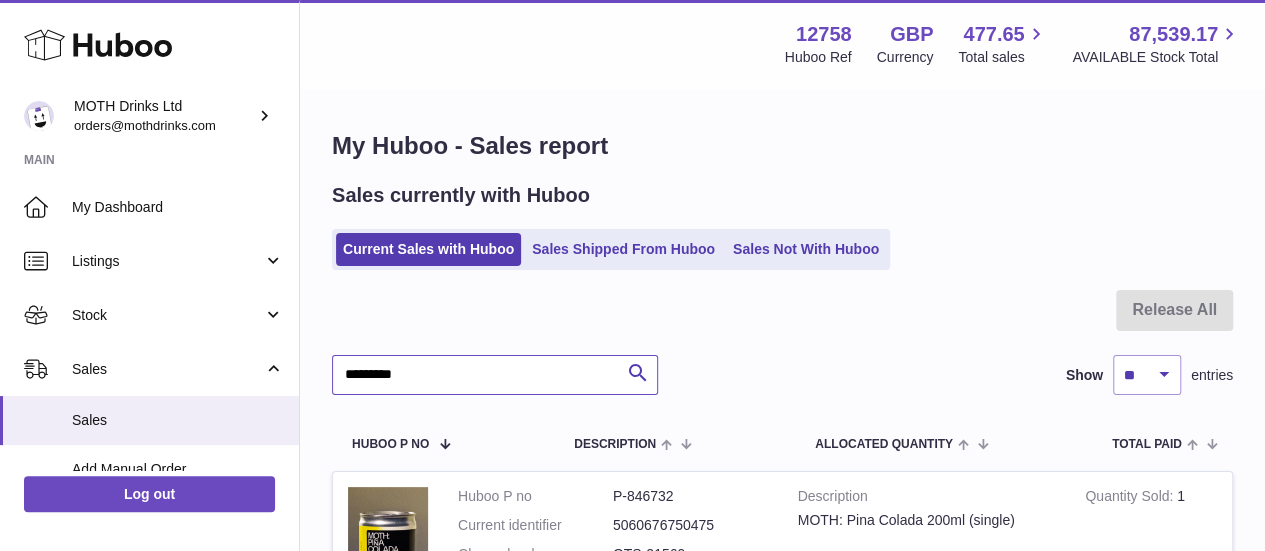 click on "*********" at bounding box center [495, 375] 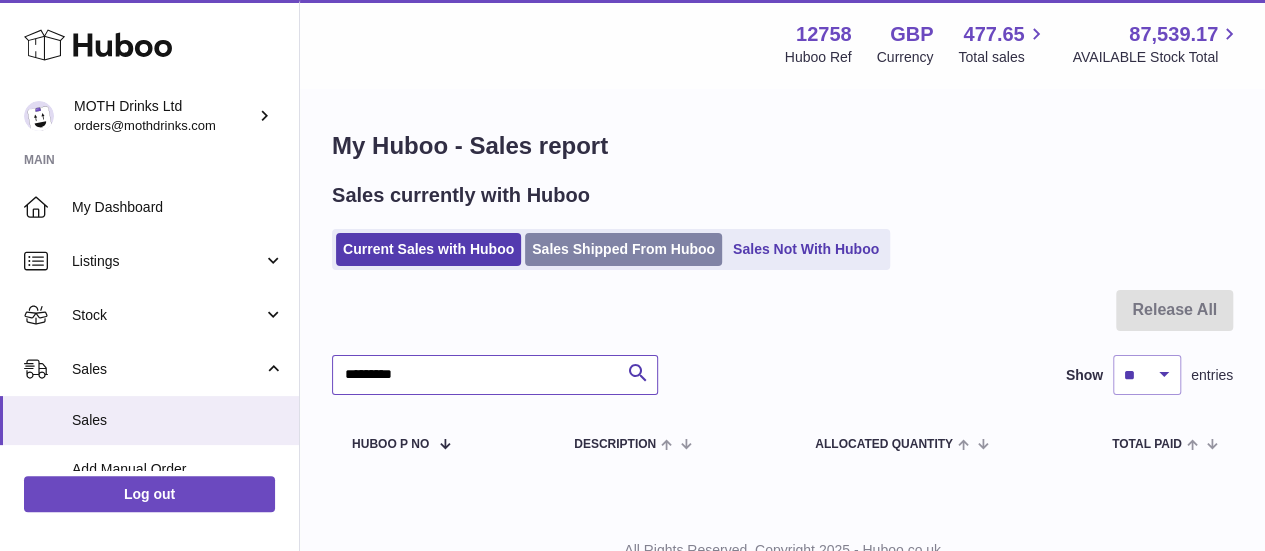 type on "*********" 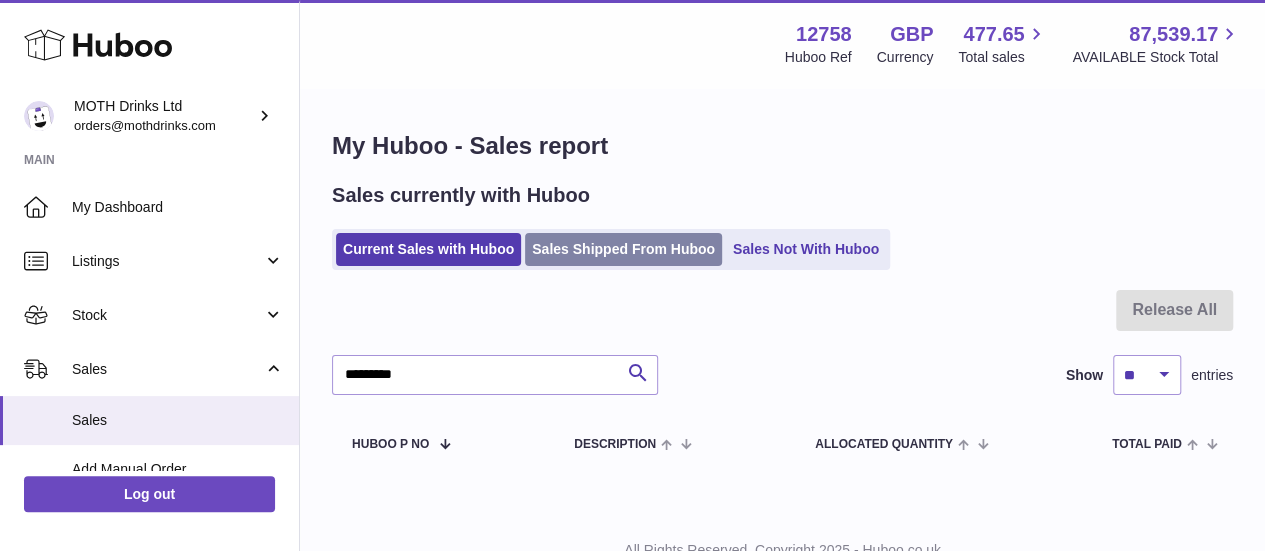 click on "Sales Shipped From Huboo" at bounding box center [623, 249] 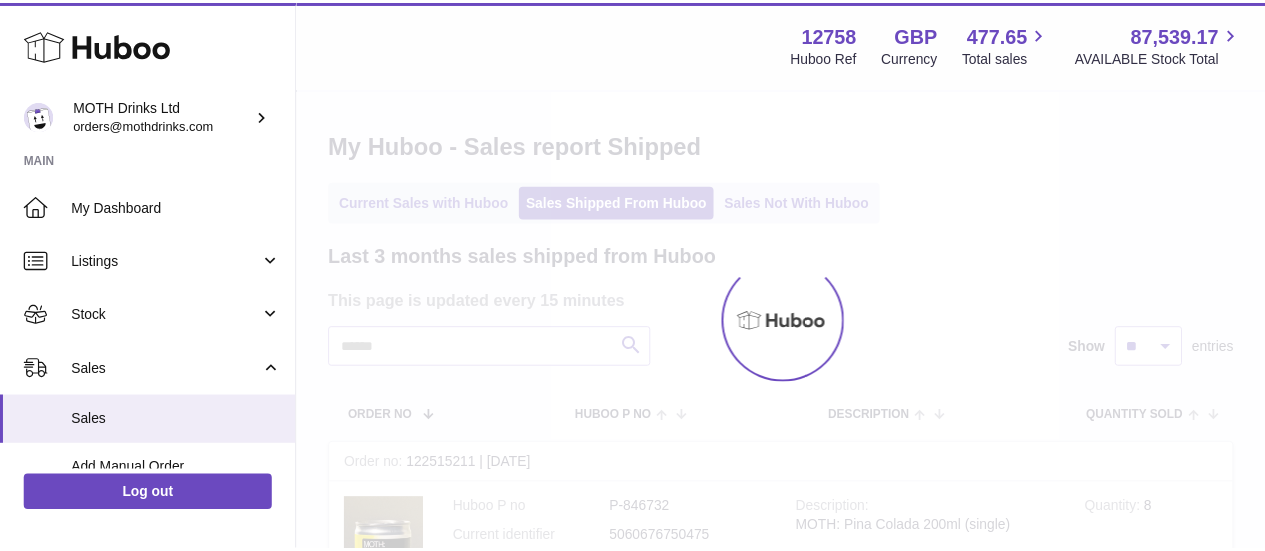 scroll, scrollTop: 0, scrollLeft: 0, axis: both 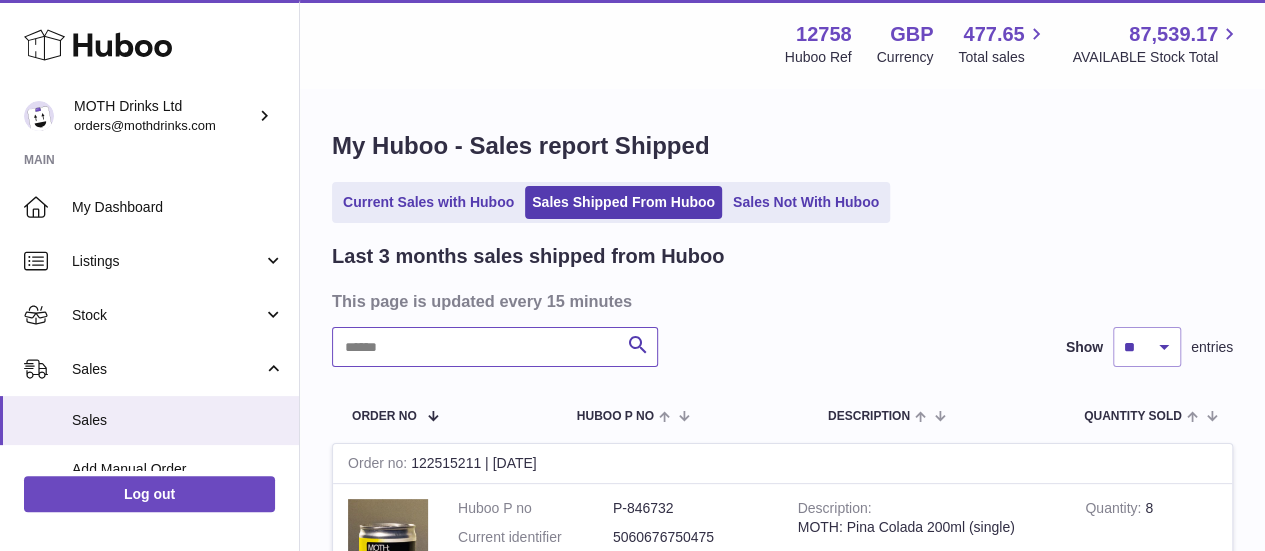 click at bounding box center (495, 347) 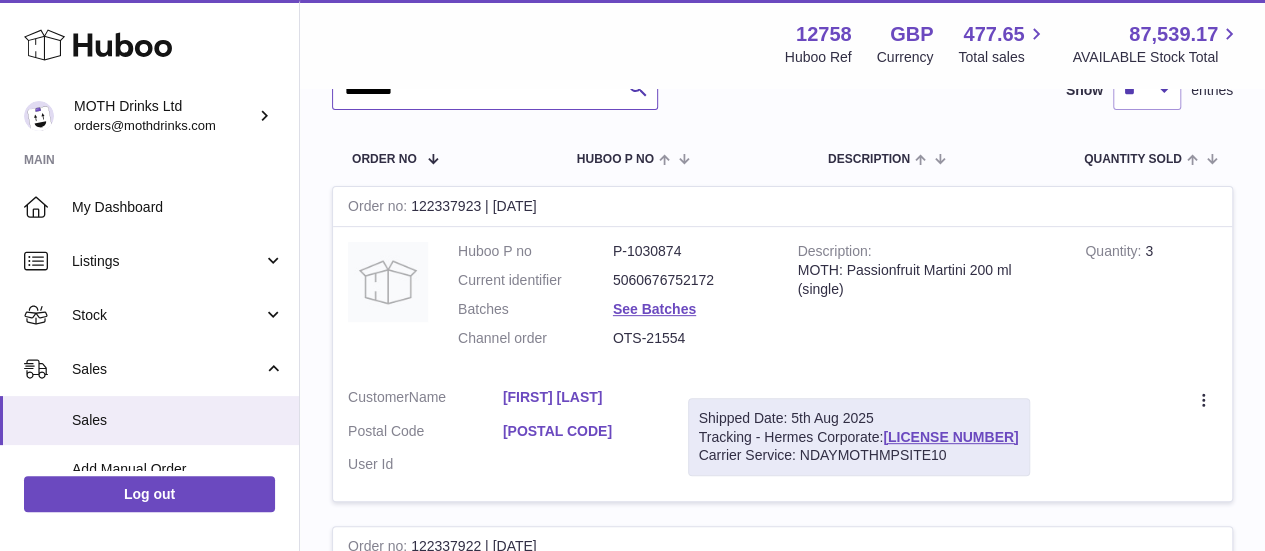 scroll, scrollTop: 258, scrollLeft: 0, axis: vertical 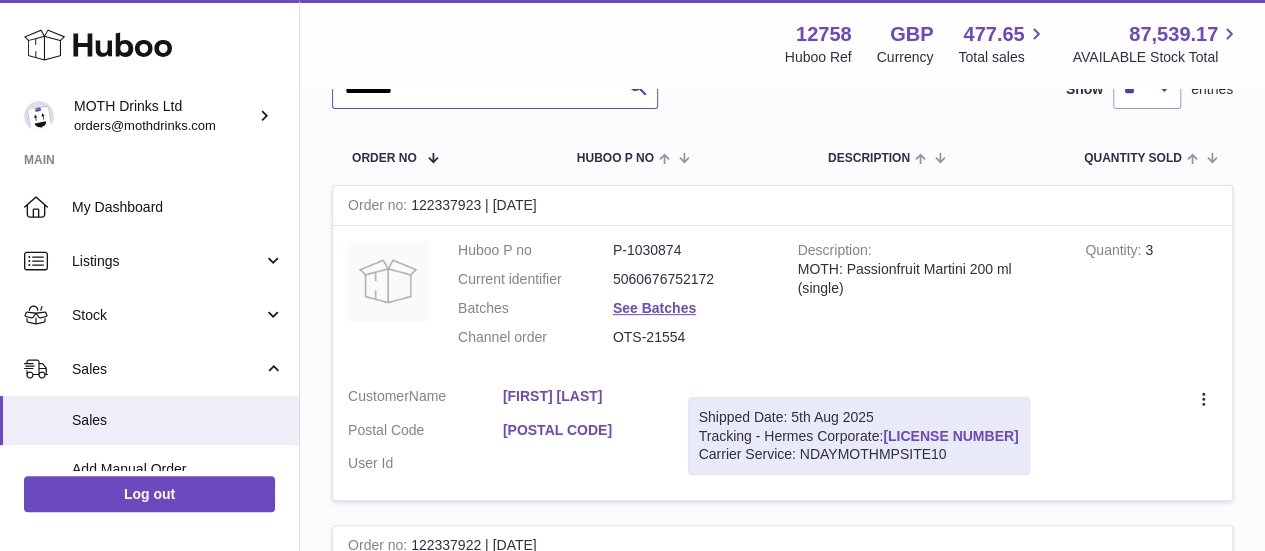 type on "*********" 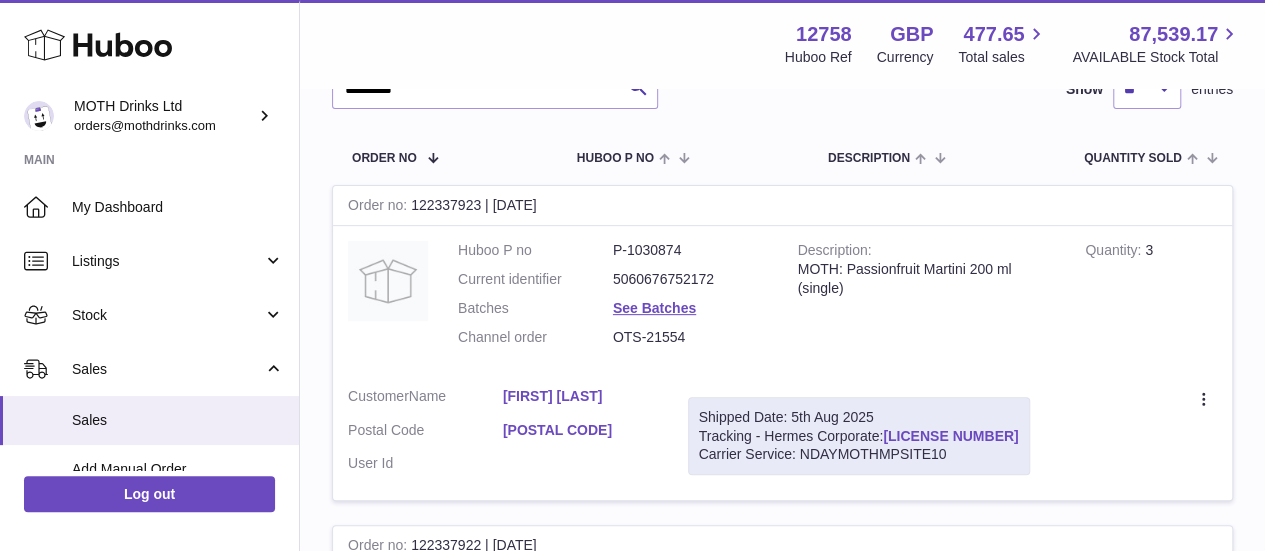 click on "H01HYA0051030108" at bounding box center [950, 436] 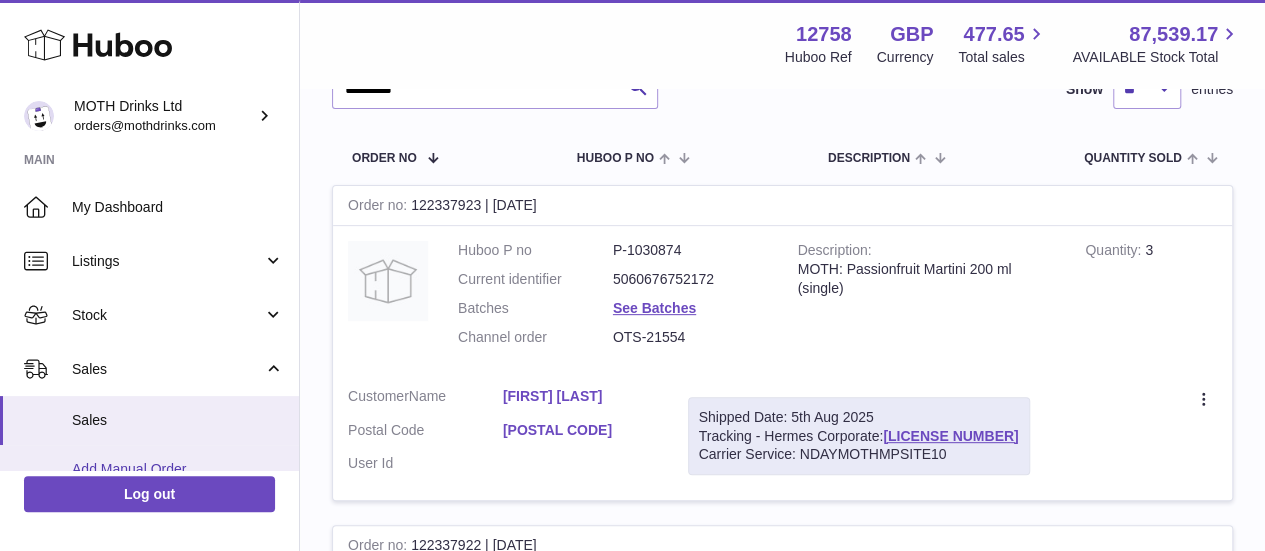 click on "Add Manual Order" at bounding box center (149, 469) 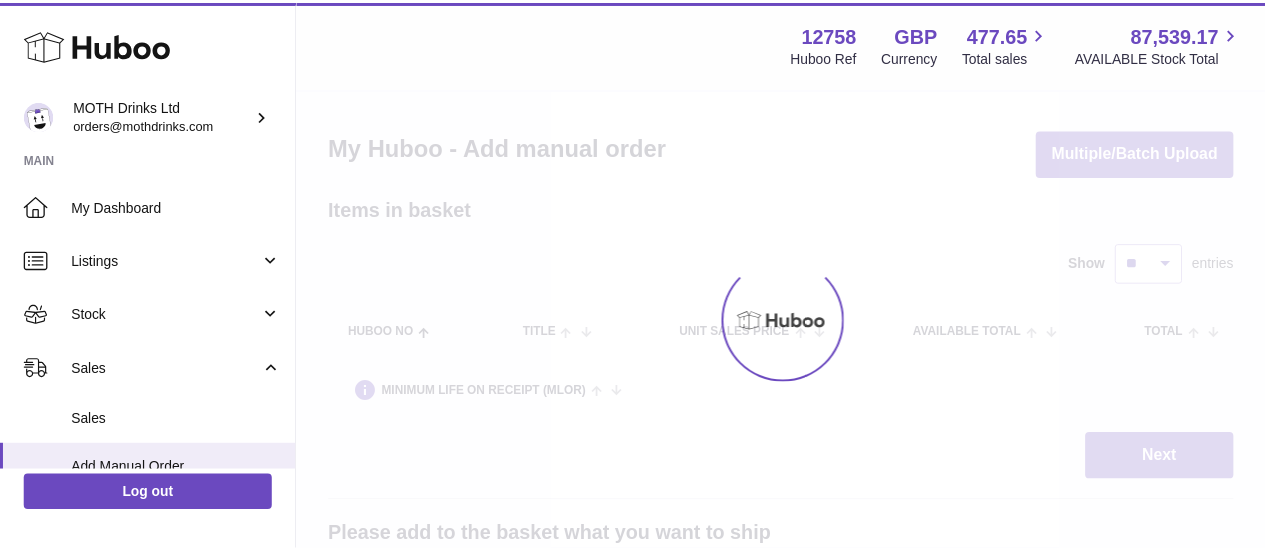 scroll, scrollTop: 0, scrollLeft: 0, axis: both 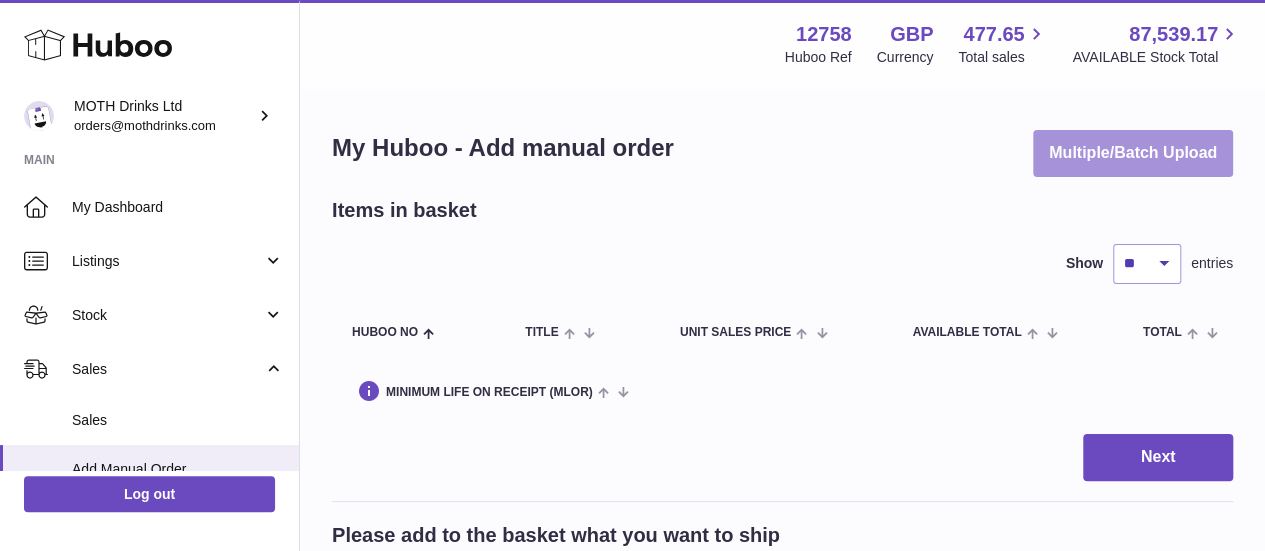 click on "Multiple/Batch Upload" at bounding box center [1133, 153] 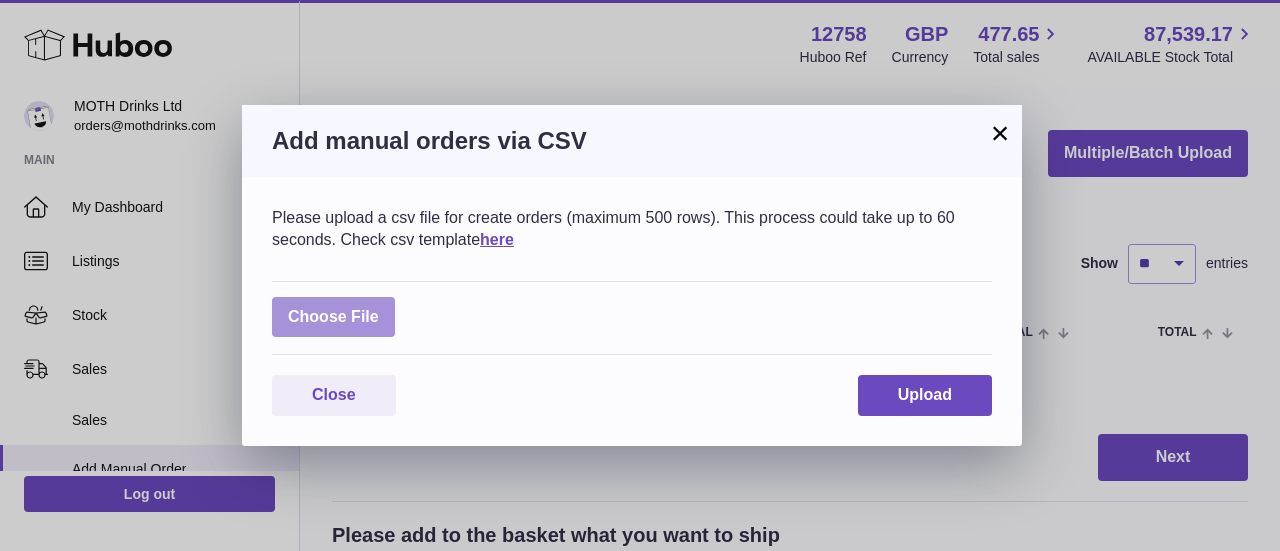click at bounding box center (333, 317) 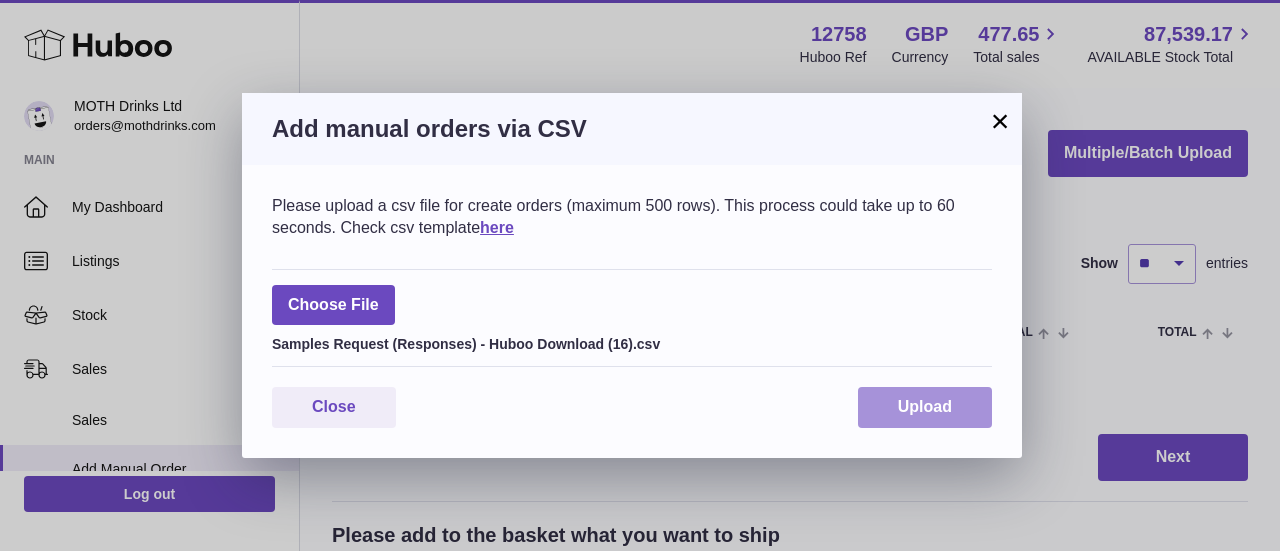 click on "Upload" at bounding box center [925, 406] 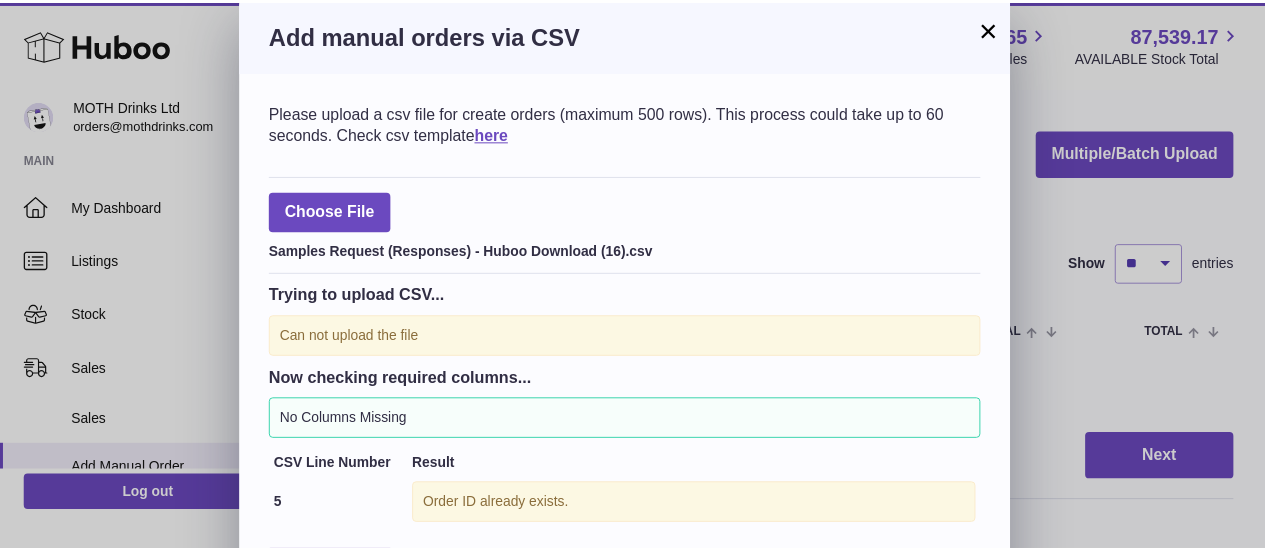 scroll, scrollTop: 68, scrollLeft: 0, axis: vertical 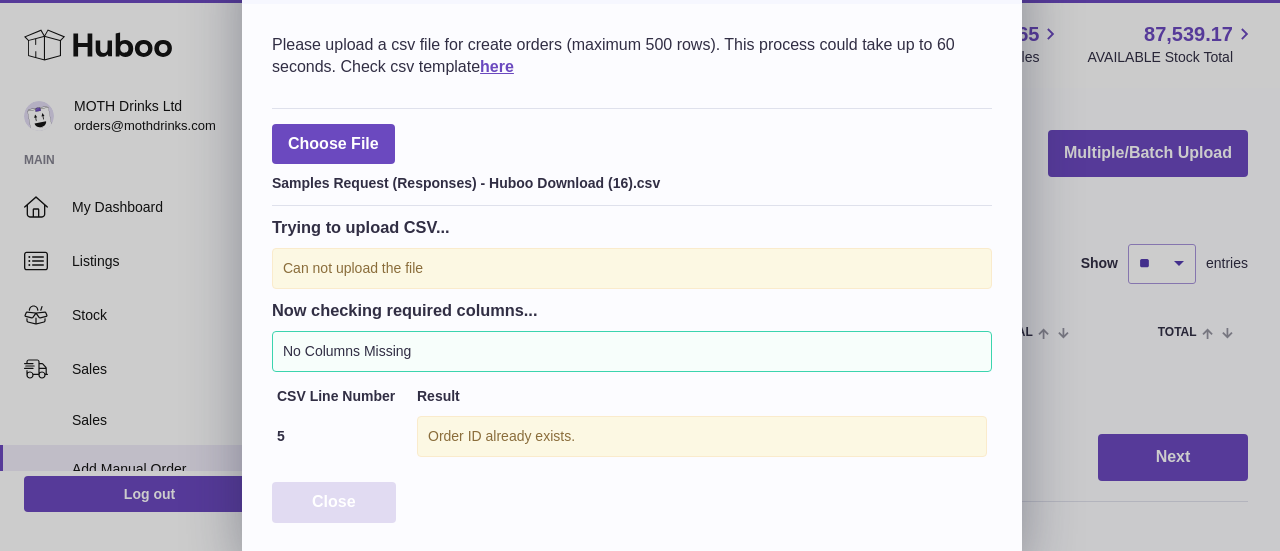click on "Close" at bounding box center [334, 502] 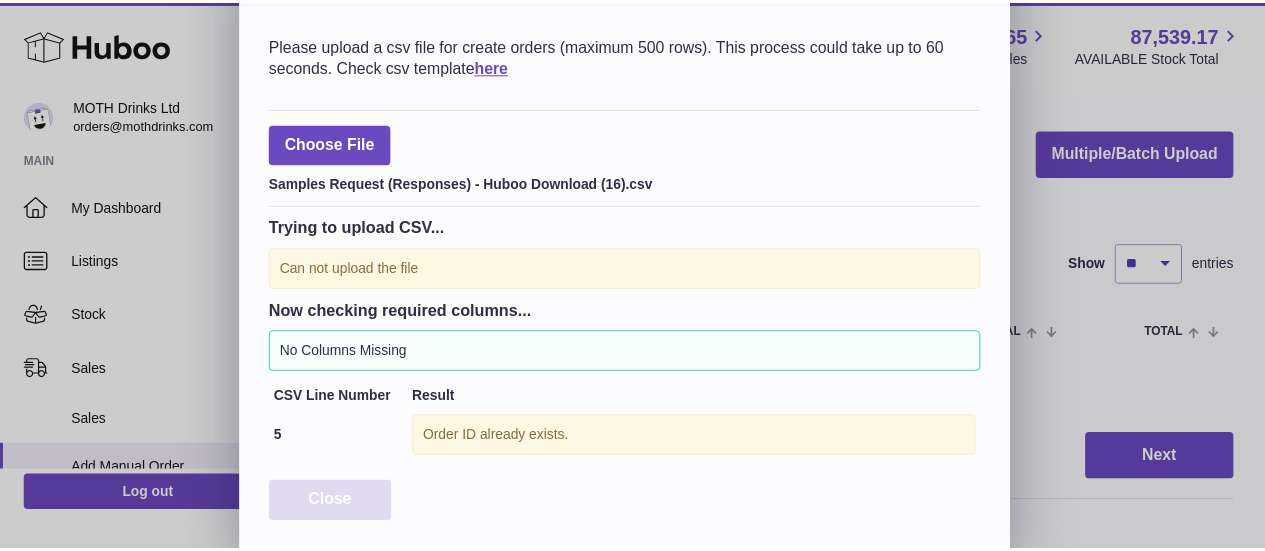 scroll, scrollTop: 0, scrollLeft: 0, axis: both 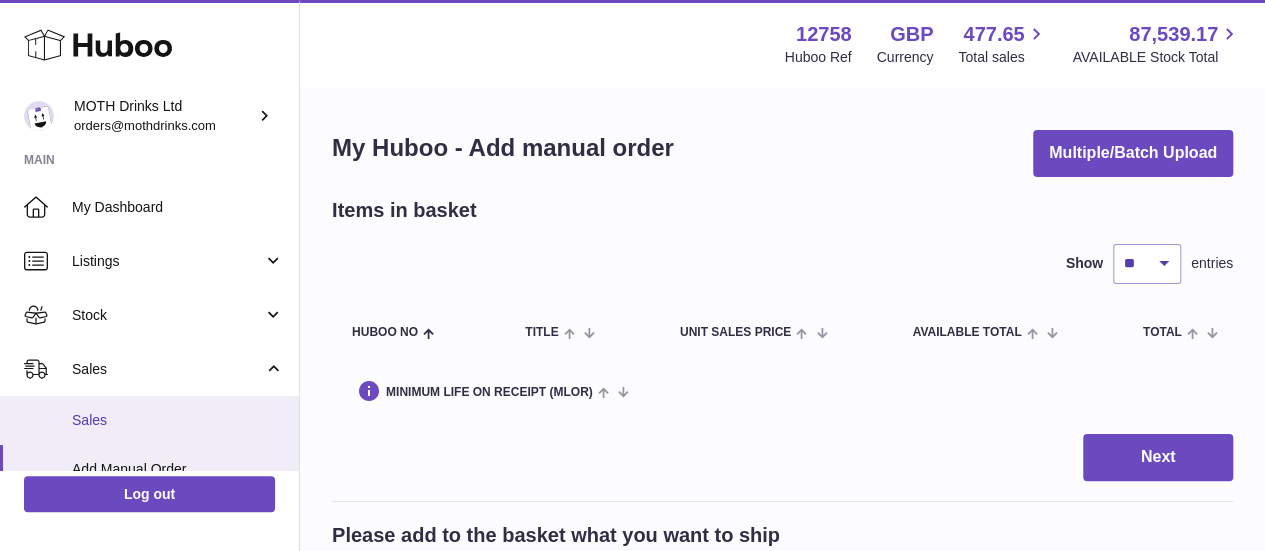 click on "Sales" at bounding box center (178, 420) 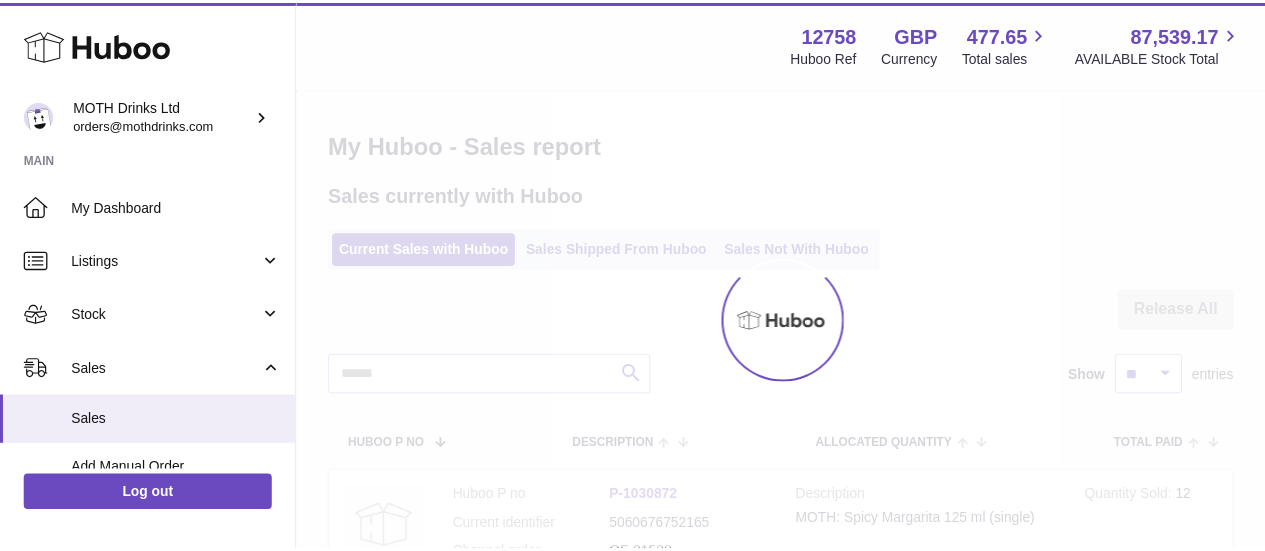 scroll, scrollTop: 0, scrollLeft: 0, axis: both 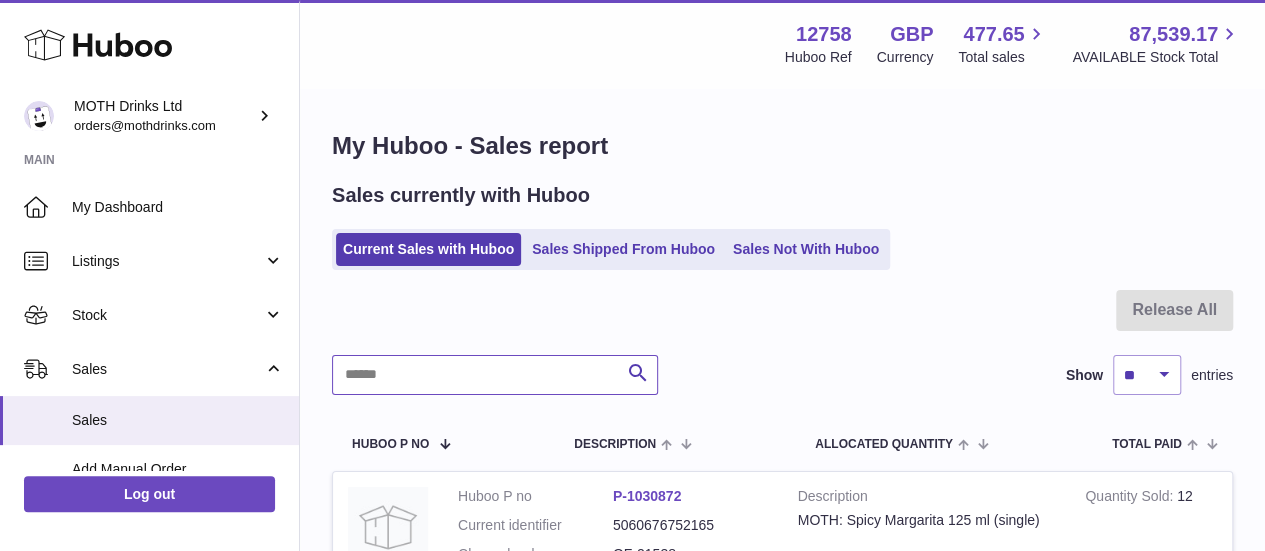 click at bounding box center [495, 375] 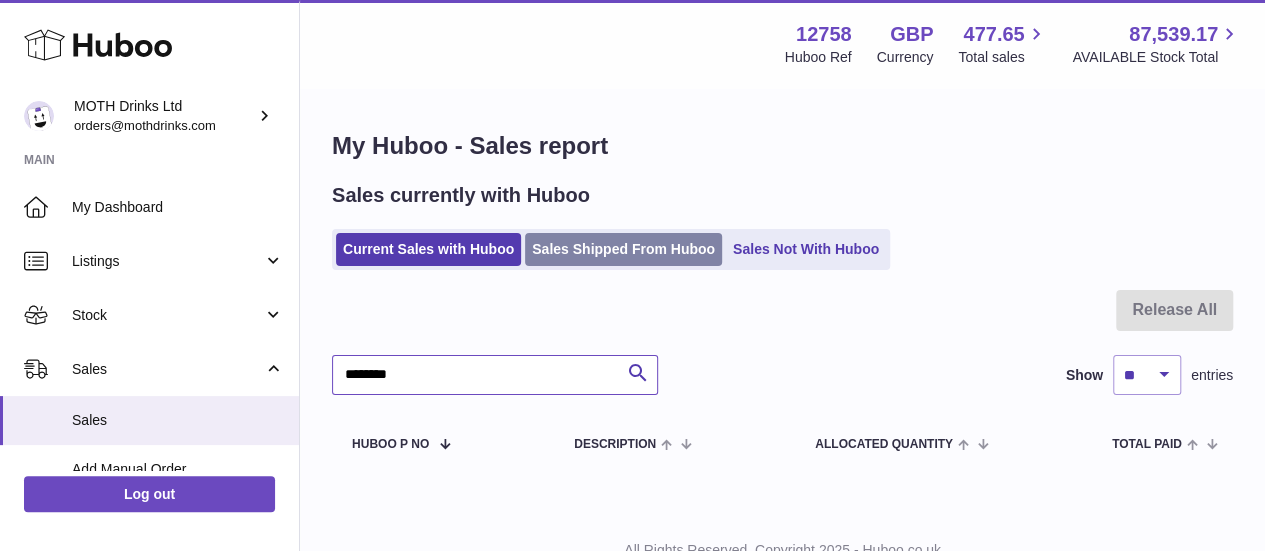 type on "********" 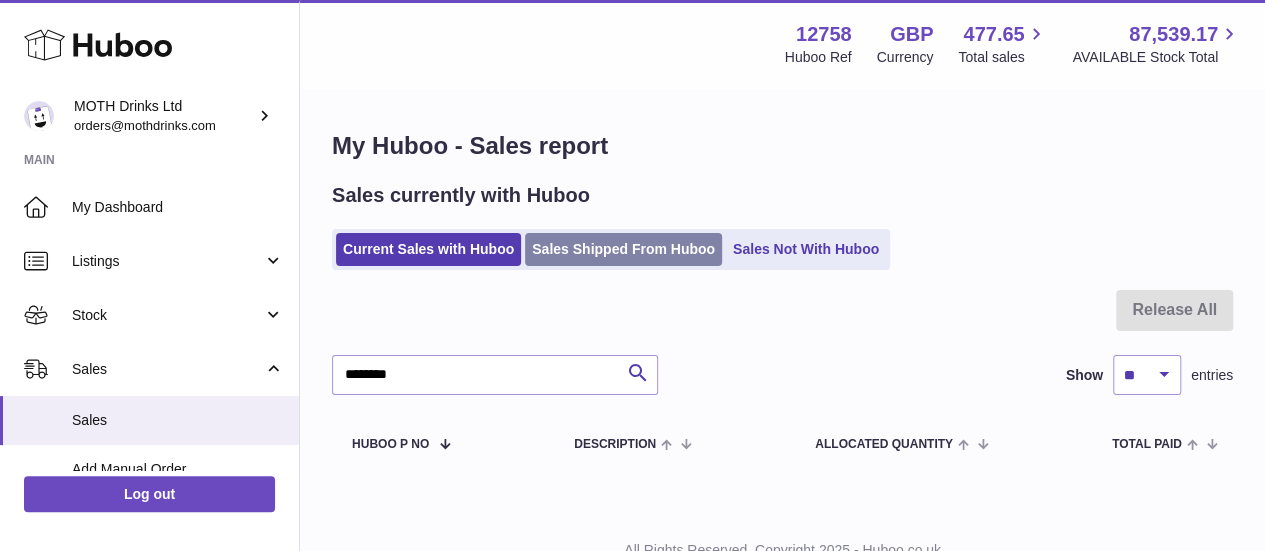 click on "Sales Shipped From Huboo" at bounding box center (623, 249) 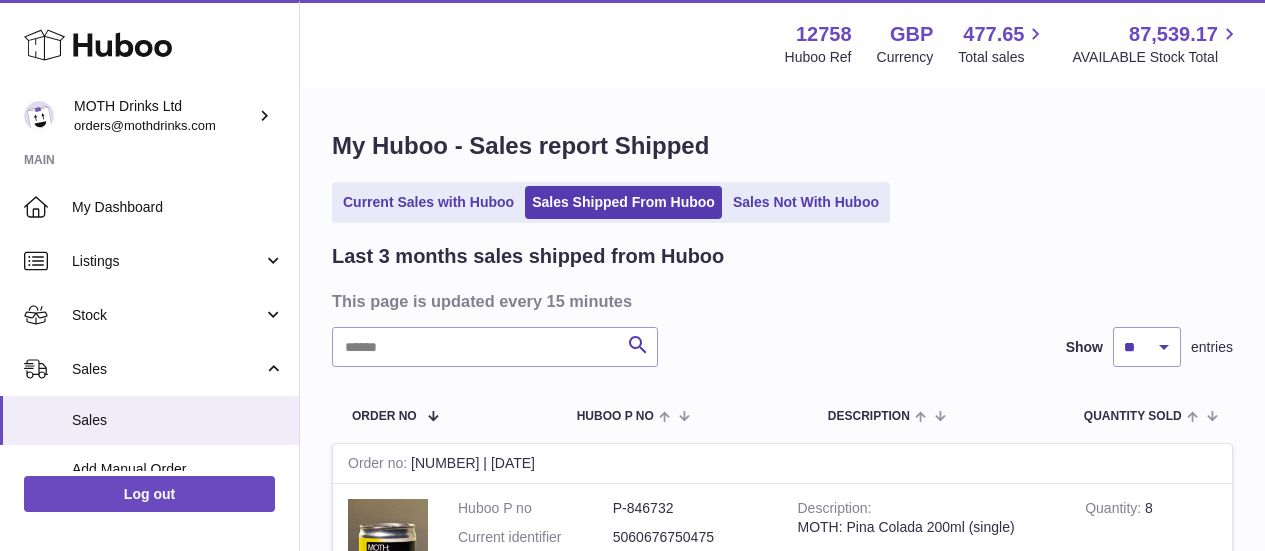 scroll, scrollTop: 0, scrollLeft: 0, axis: both 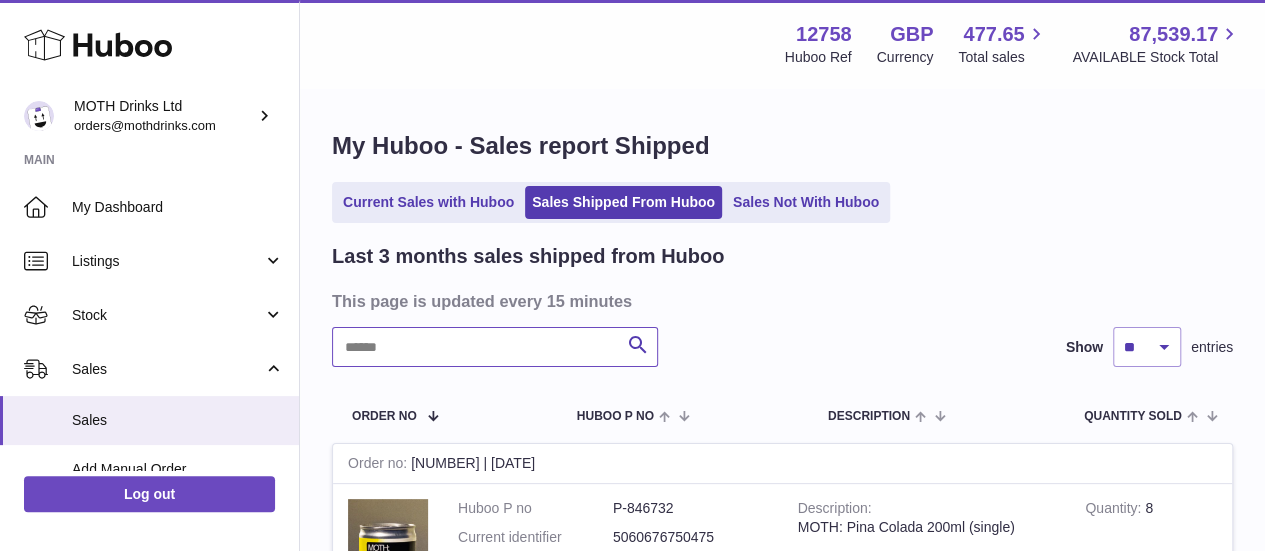 click at bounding box center [495, 347] 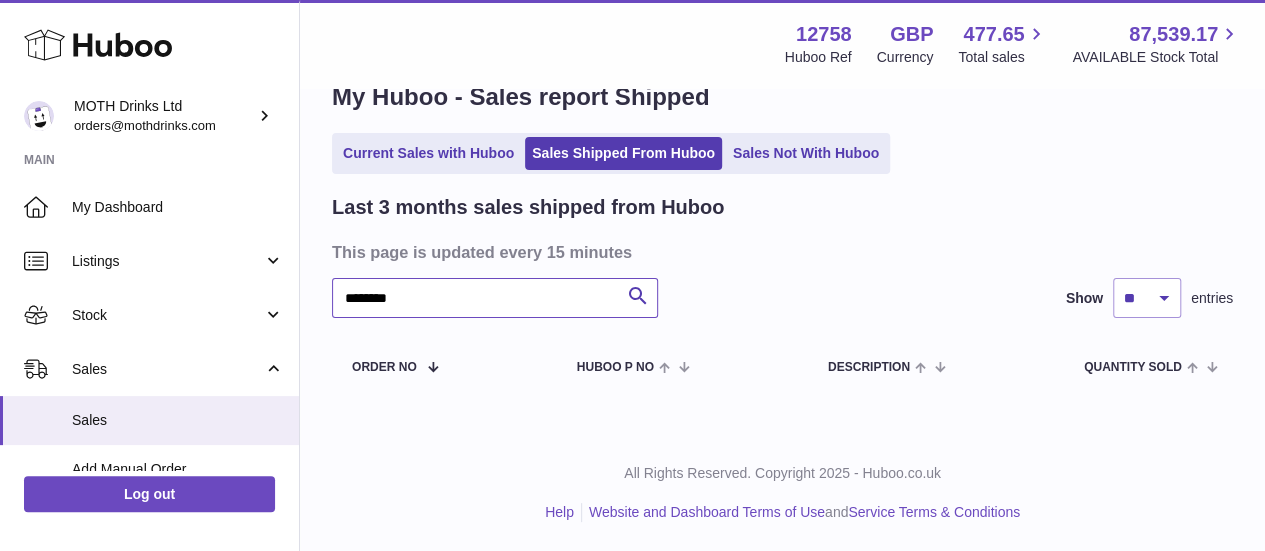 scroll, scrollTop: 0, scrollLeft: 0, axis: both 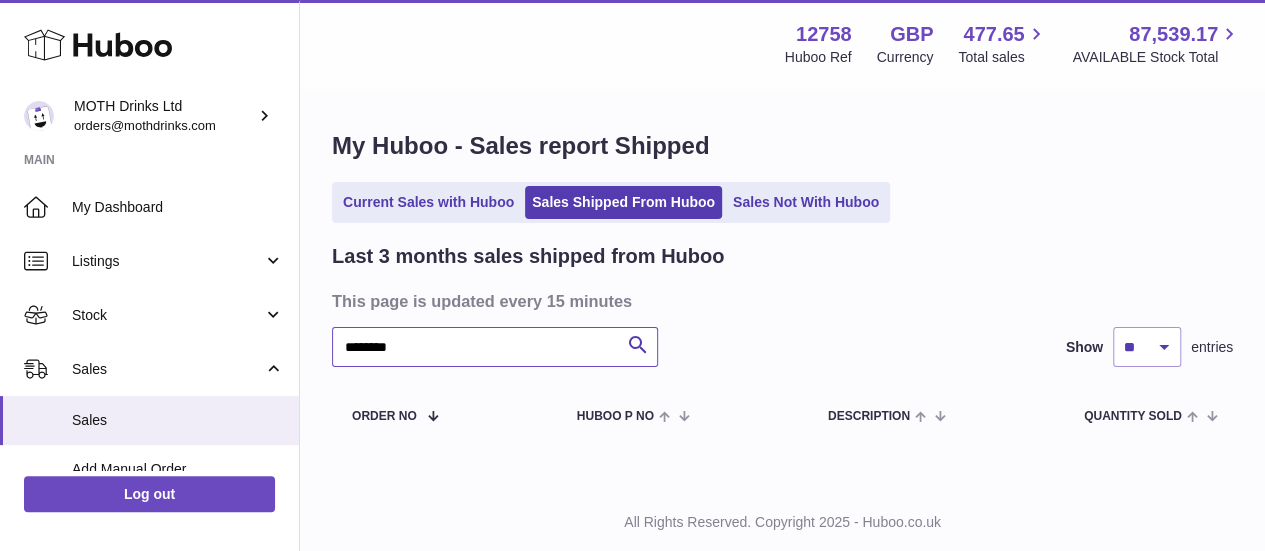 type on "********" 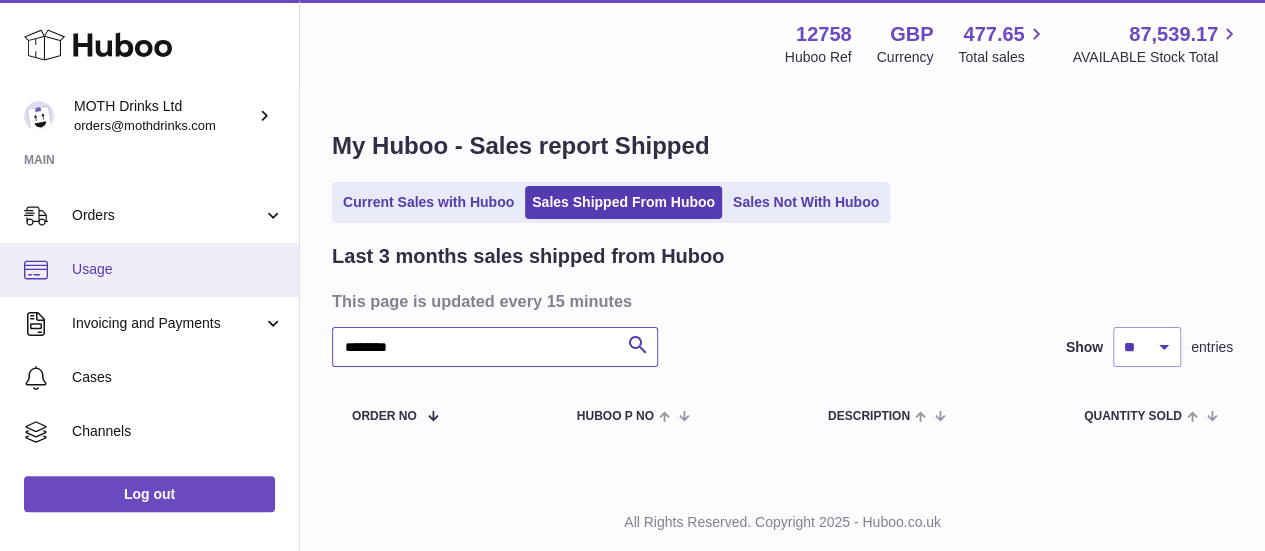 scroll, scrollTop: 272, scrollLeft: 0, axis: vertical 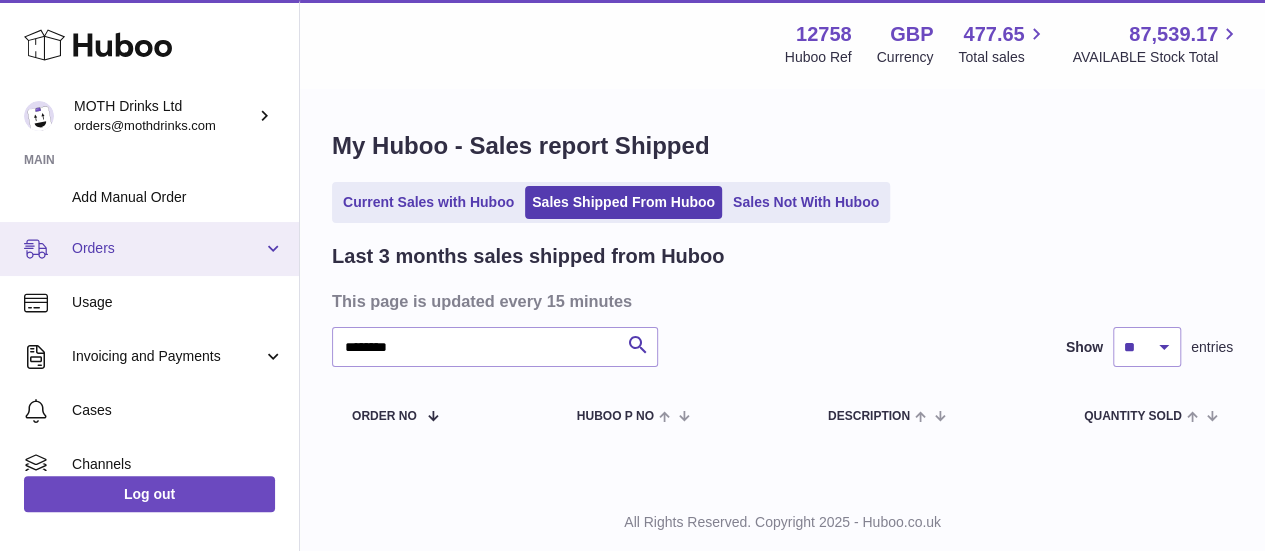click on "Orders" at bounding box center (167, 248) 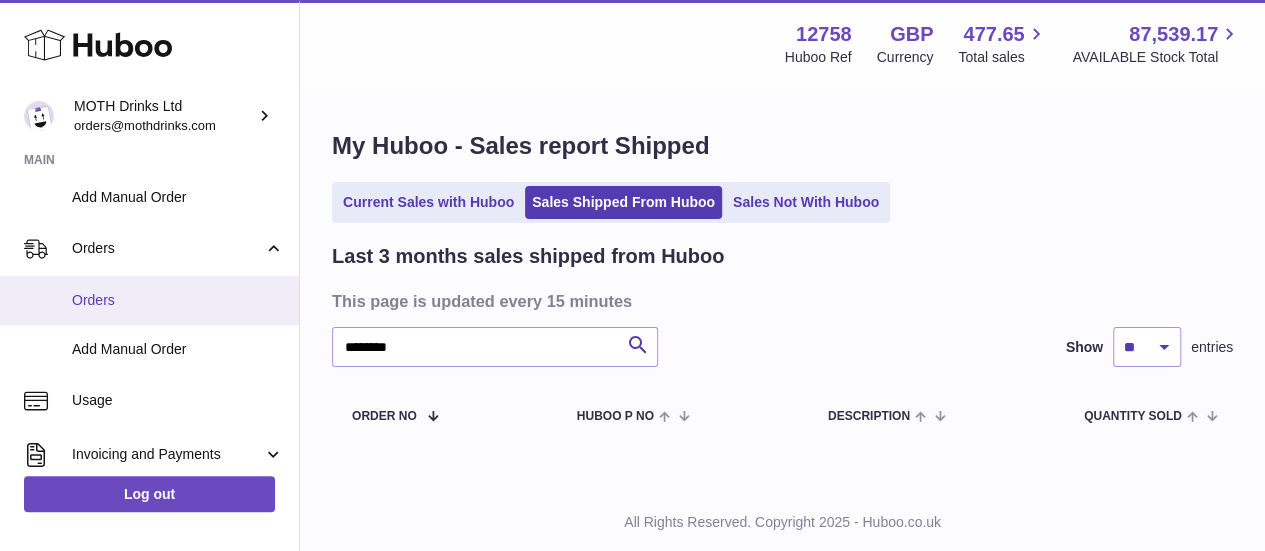 click on "Orders" at bounding box center [149, 300] 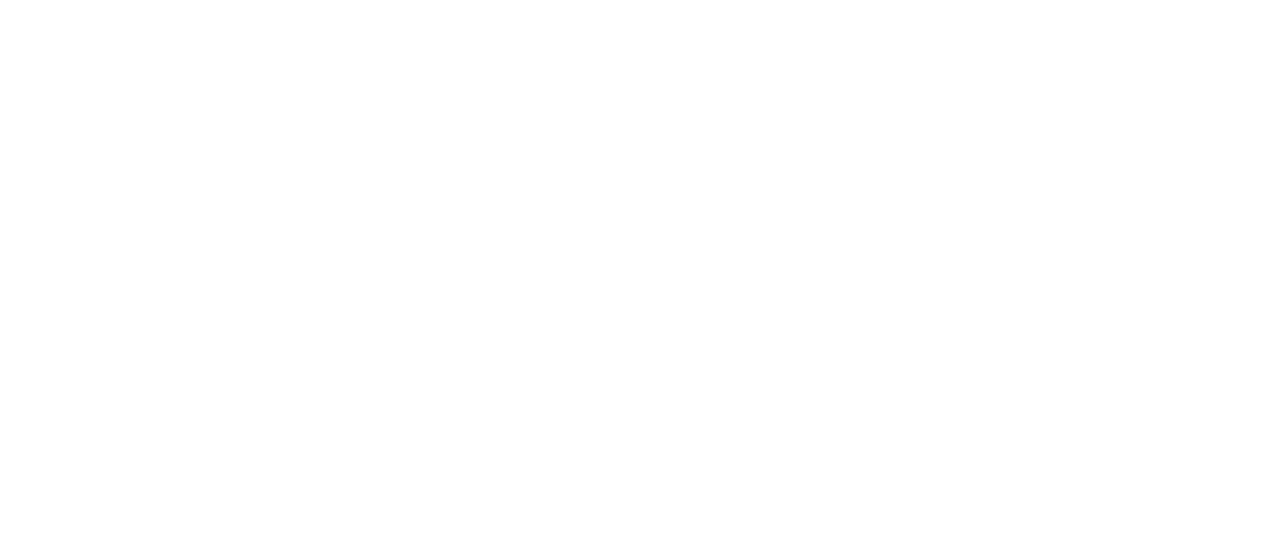 scroll, scrollTop: 0, scrollLeft: 0, axis: both 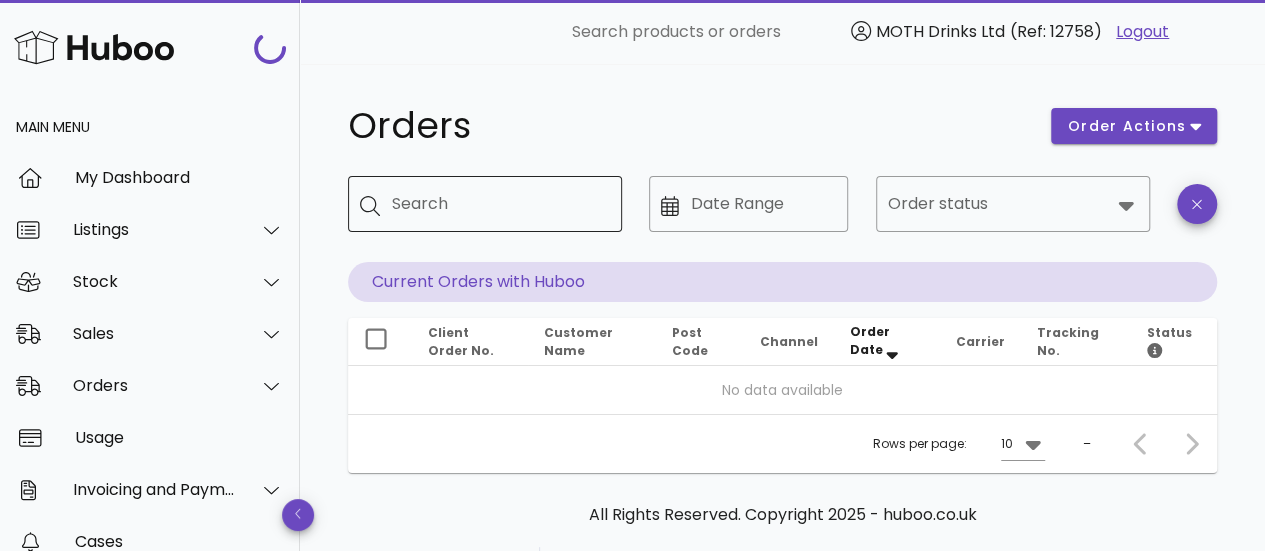click on "Search" at bounding box center (499, 204) 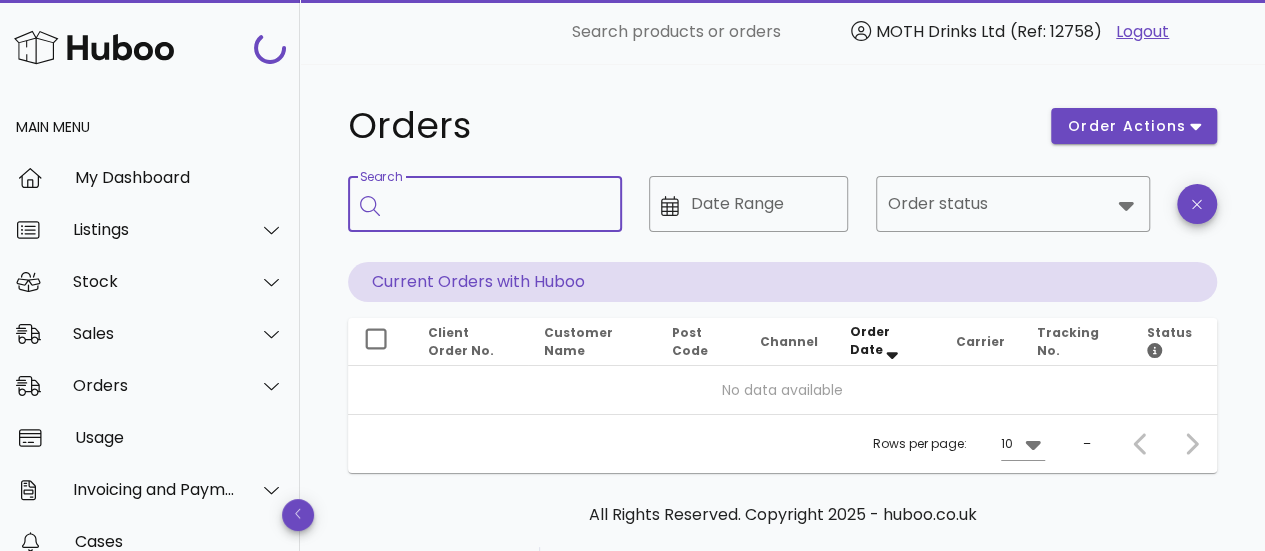 paste on "********" 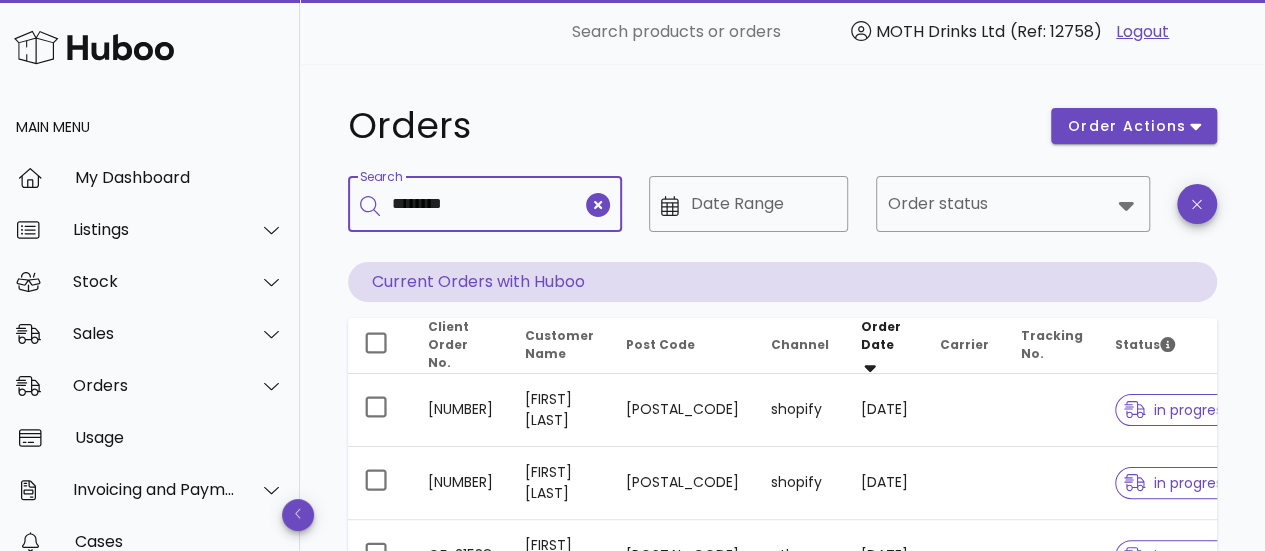 type on "********" 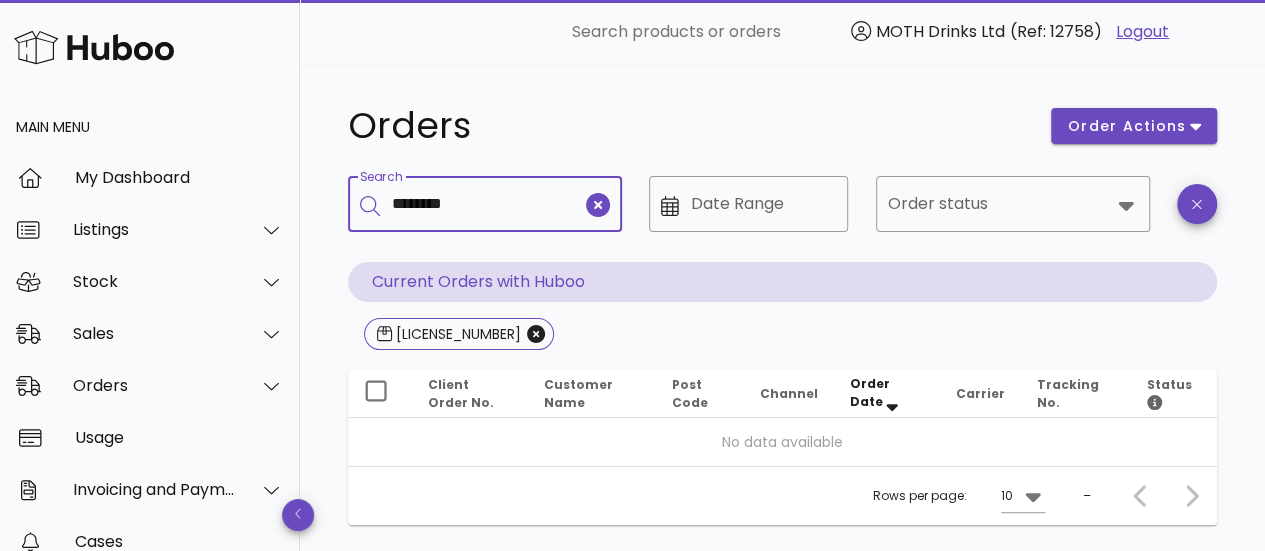 type on "********" 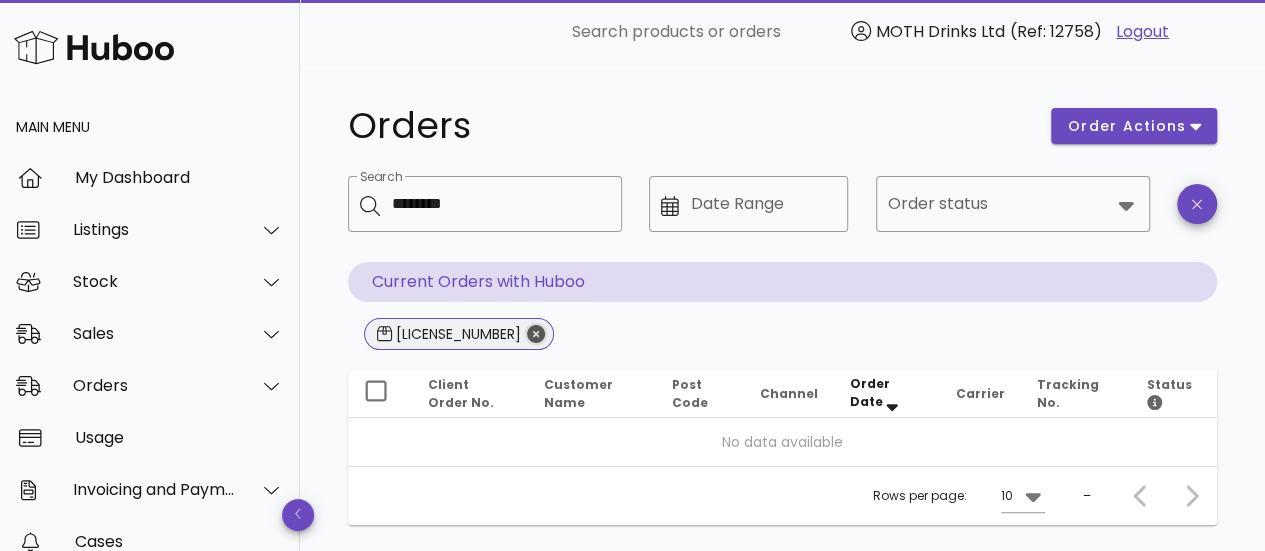 click 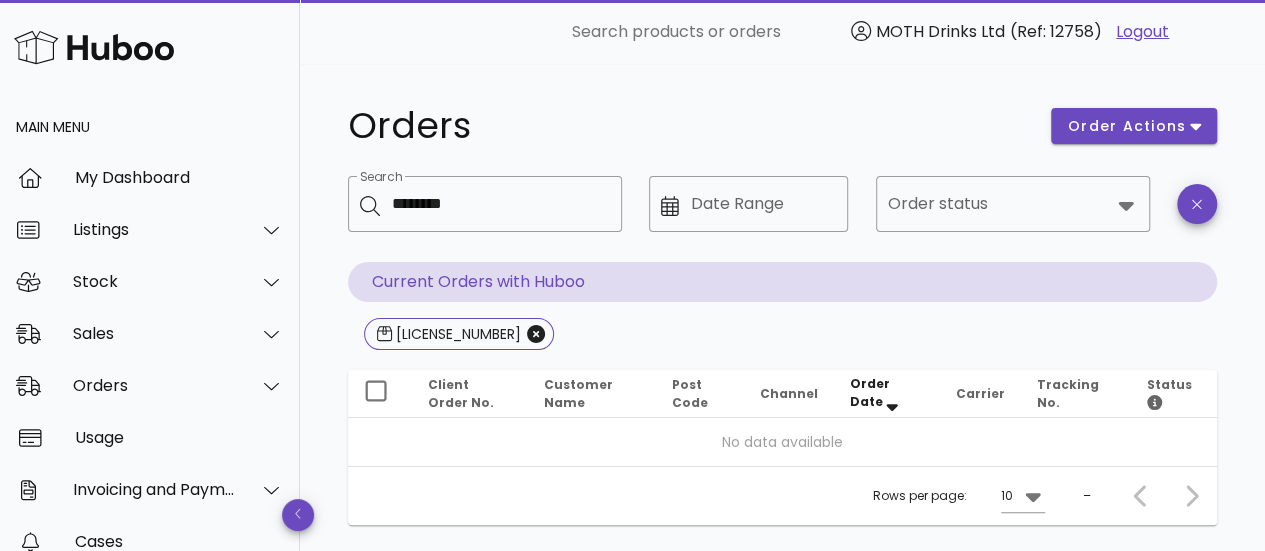 type 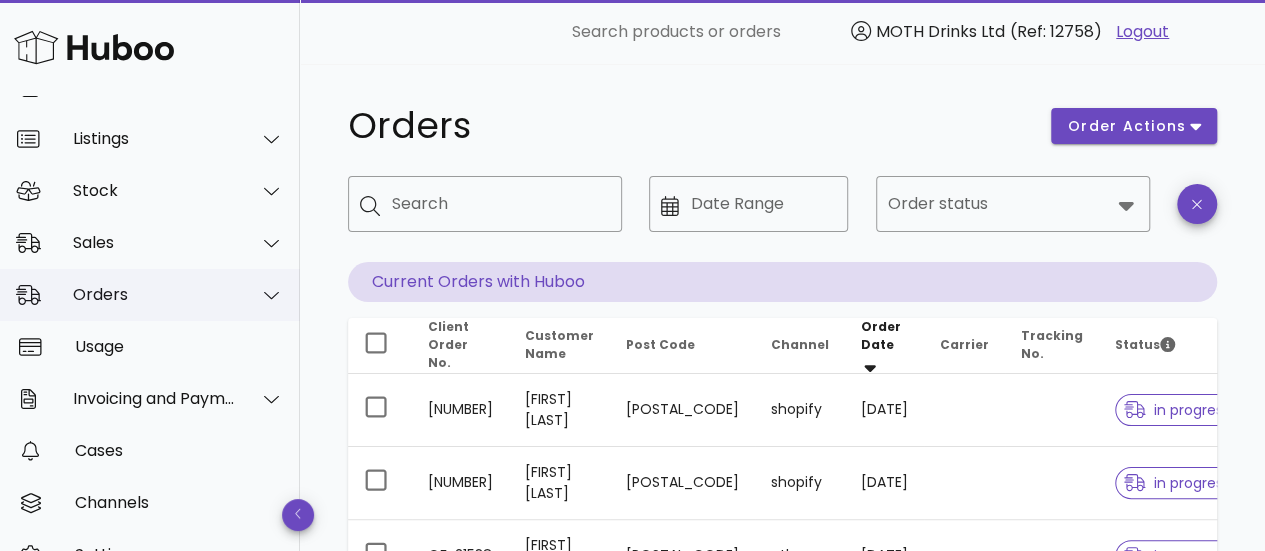 scroll, scrollTop: 92, scrollLeft: 0, axis: vertical 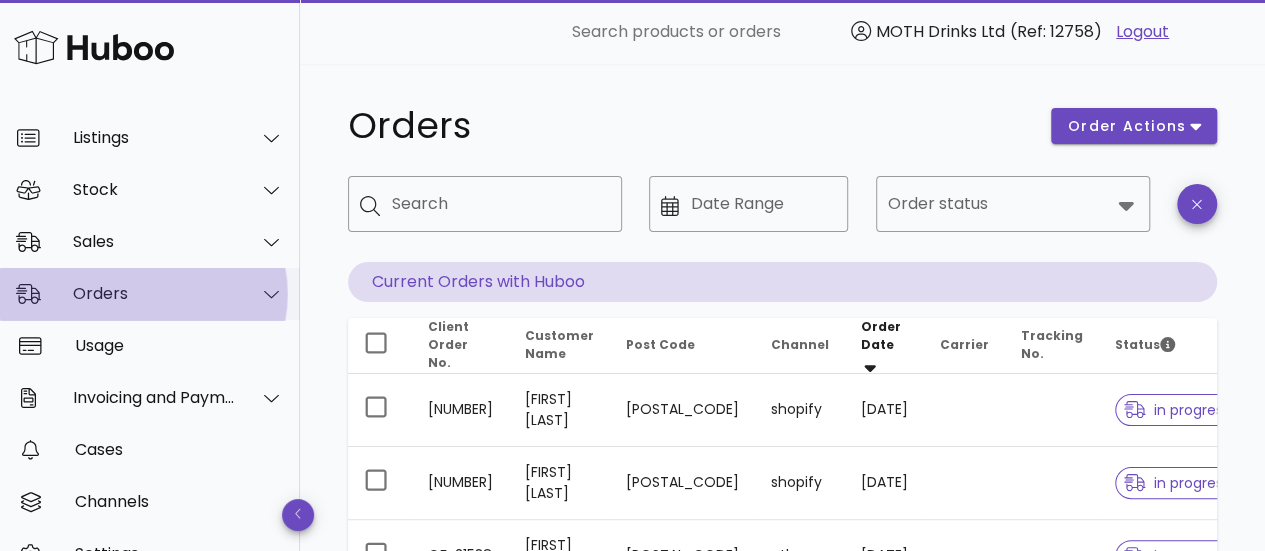 click on "Orders" at bounding box center [154, 293] 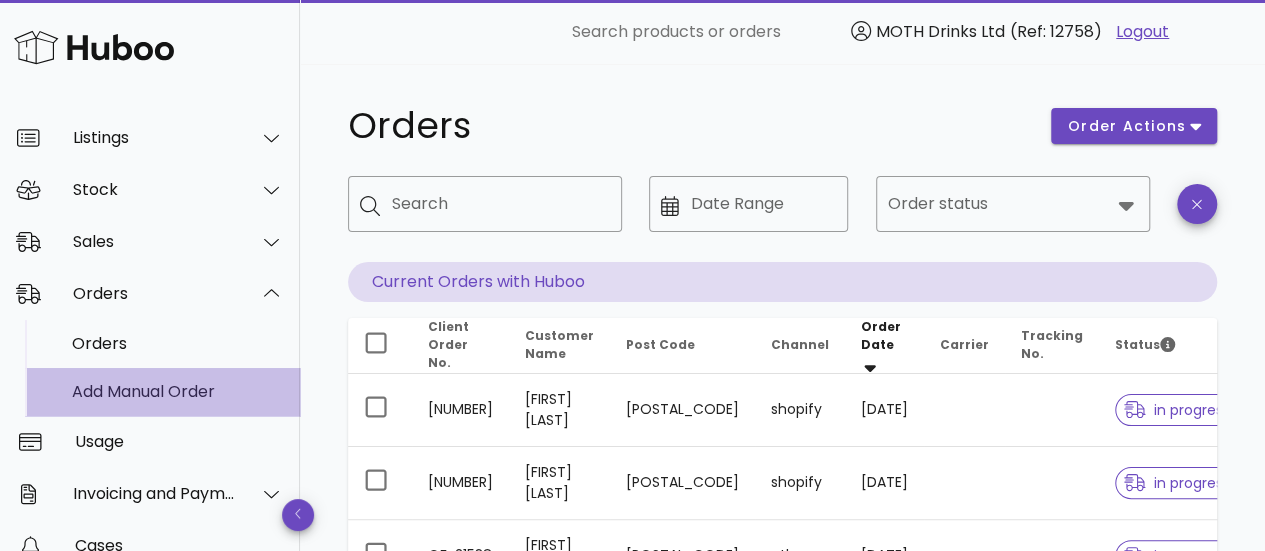 click on "Add Manual Order" at bounding box center [178, 391] 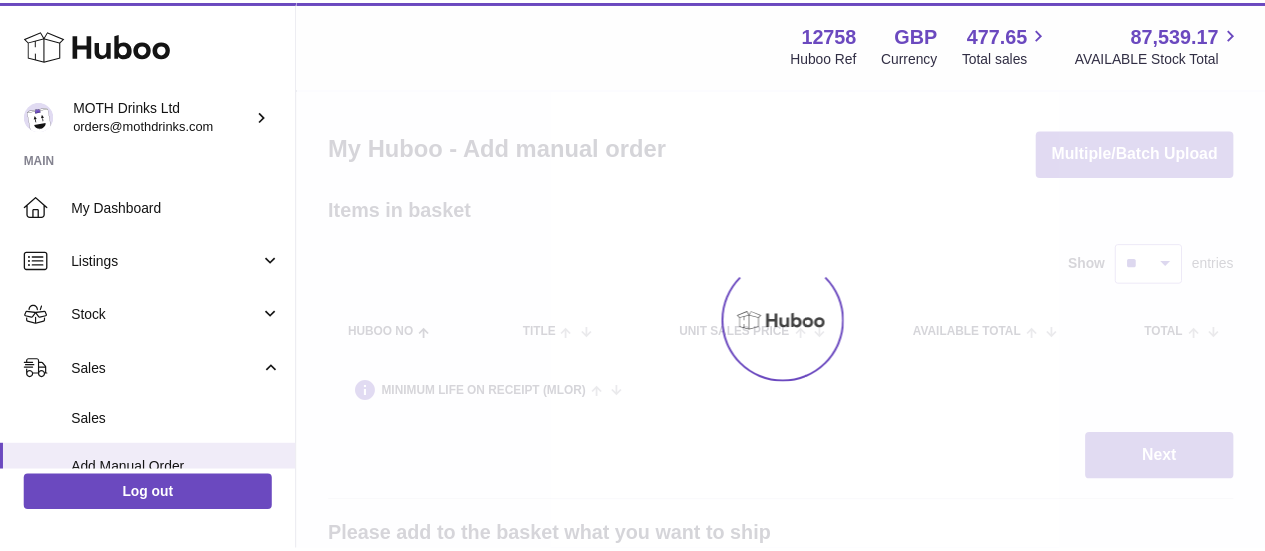 scroll, scrollTop: 0, scrollLeft: 0, axis: both 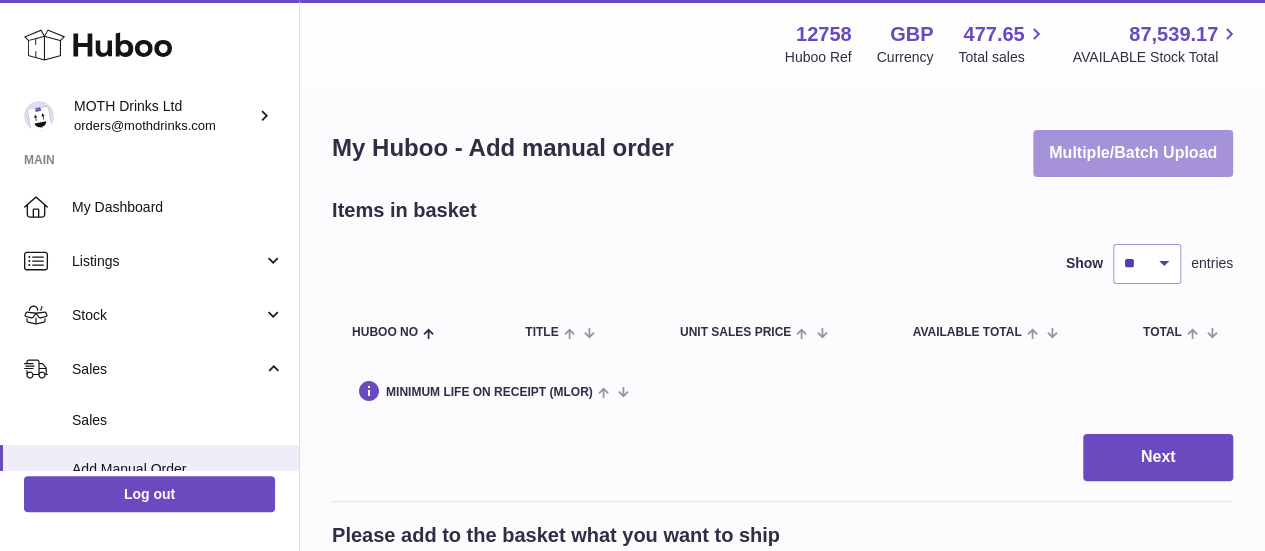click on "Multiple/Batch Upload" at bounding box center (1133, 153) 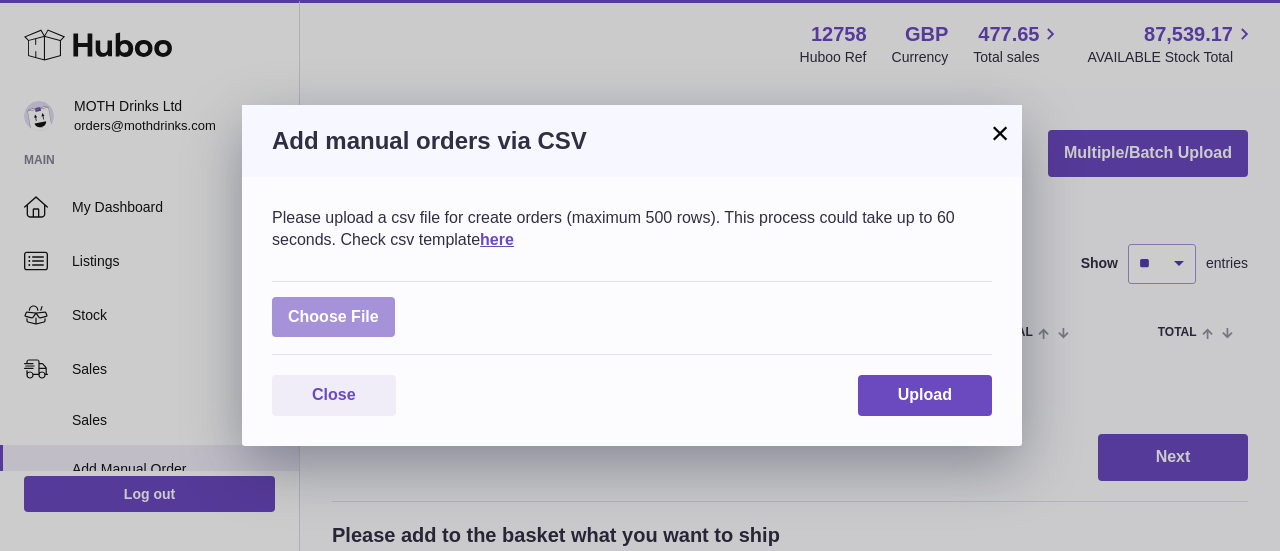 click at bounding box center (333, 317) 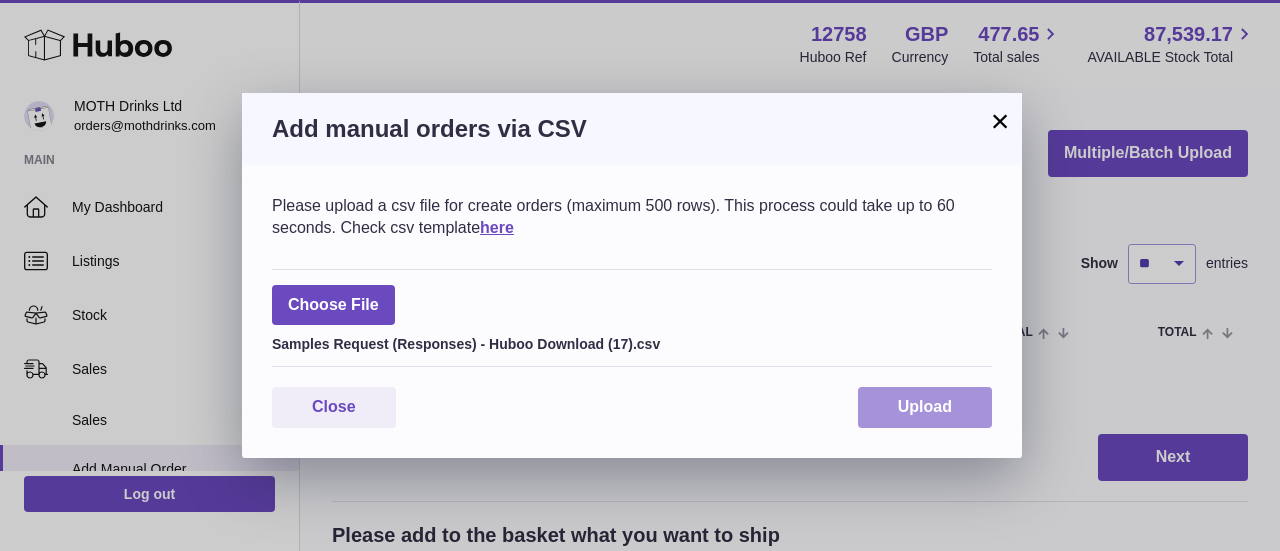 click on "Upload" at bounding box center (925, 406) 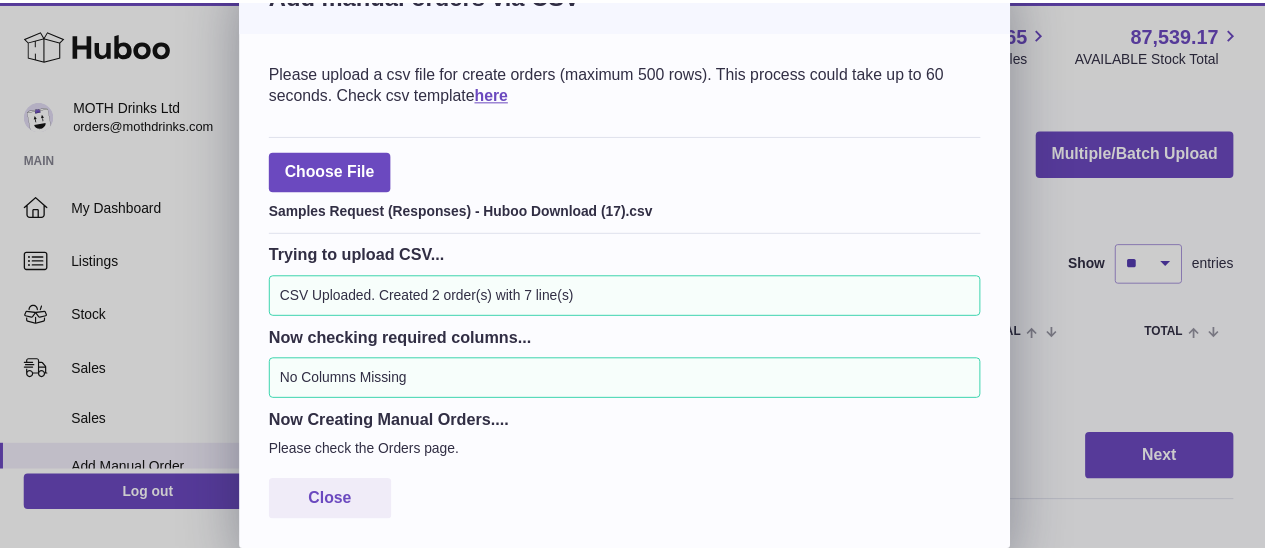 scroll, scrollTop: 0, scrollLeft: 0, axis: both 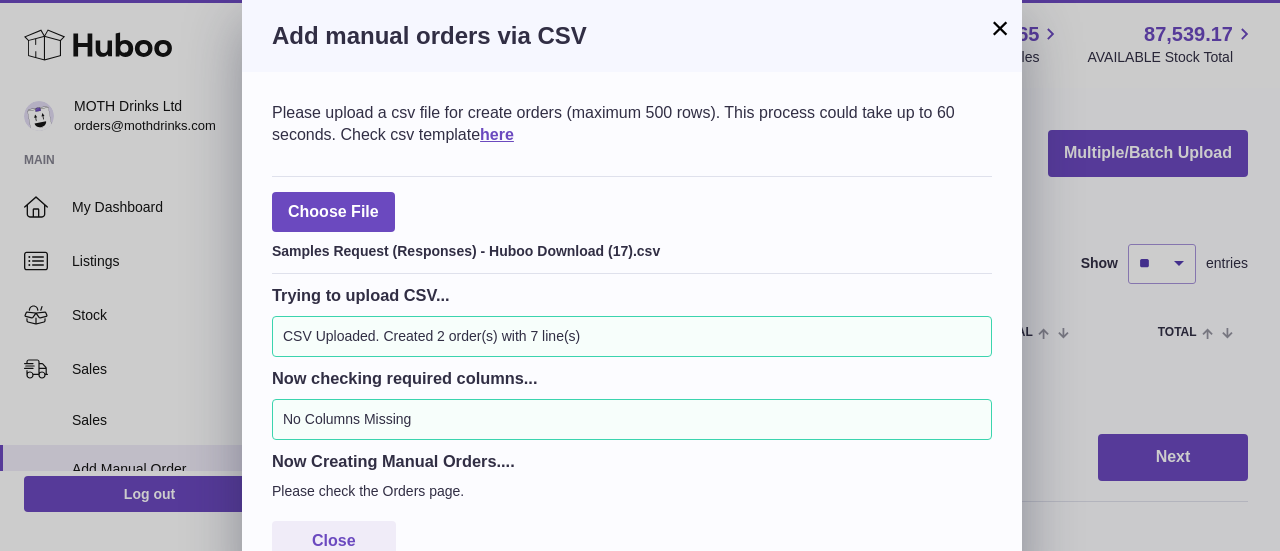 click on "×" at bounding box center [1000, 28] 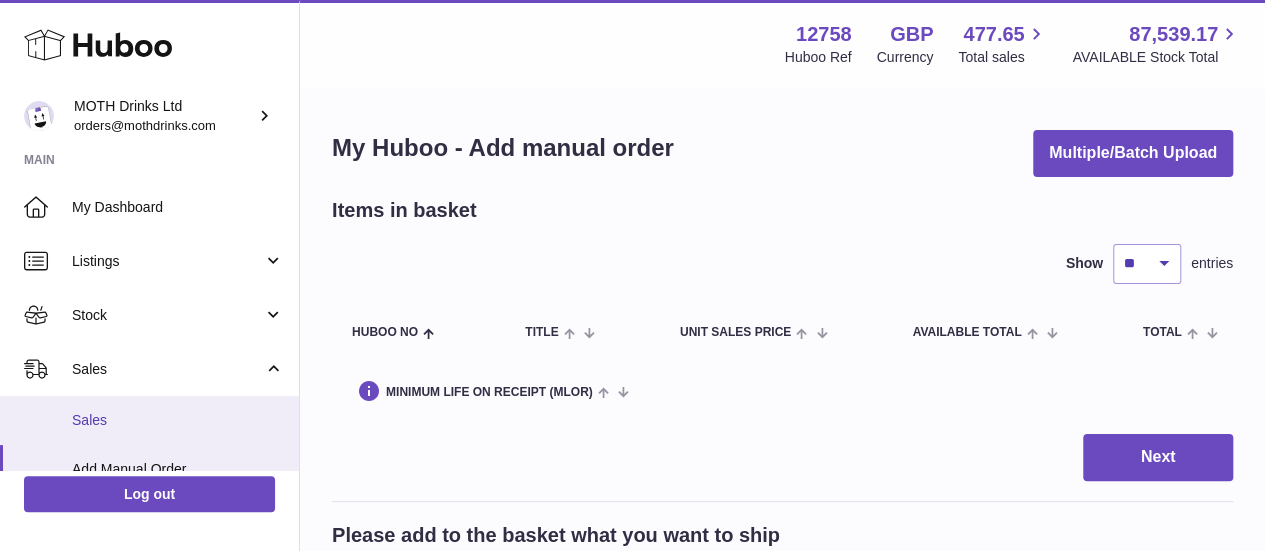 click on "Sales" at bounding box center [149, 420] 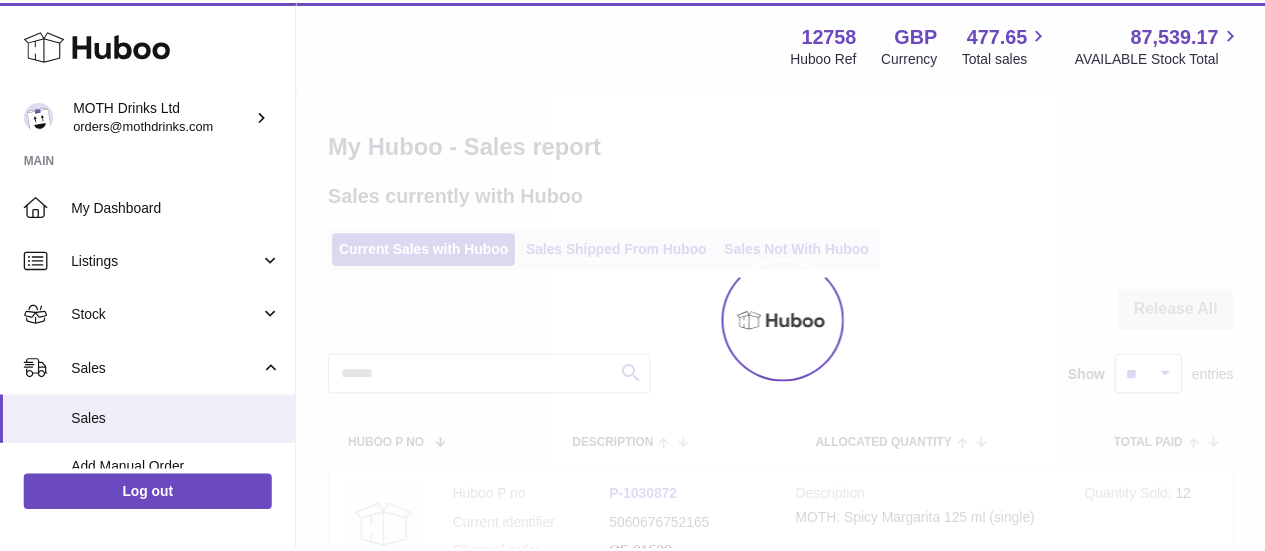 scroll, scrollTop: 0, scrollLeft: 0, axis: both 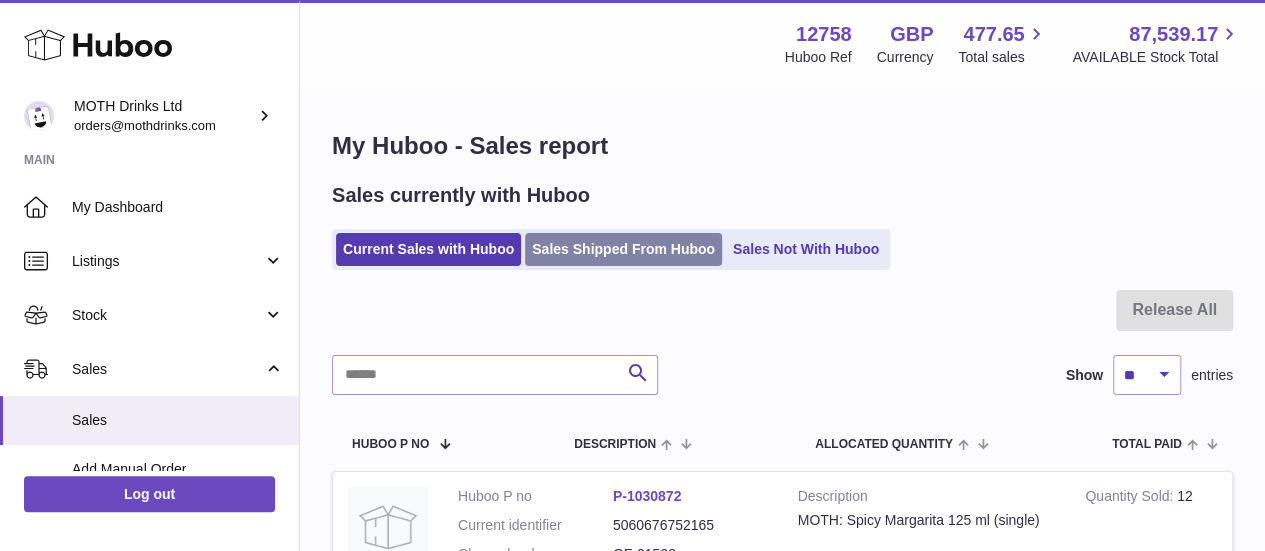 click on "Sales Shipped From Huboo" at bounding box center (623, 249) 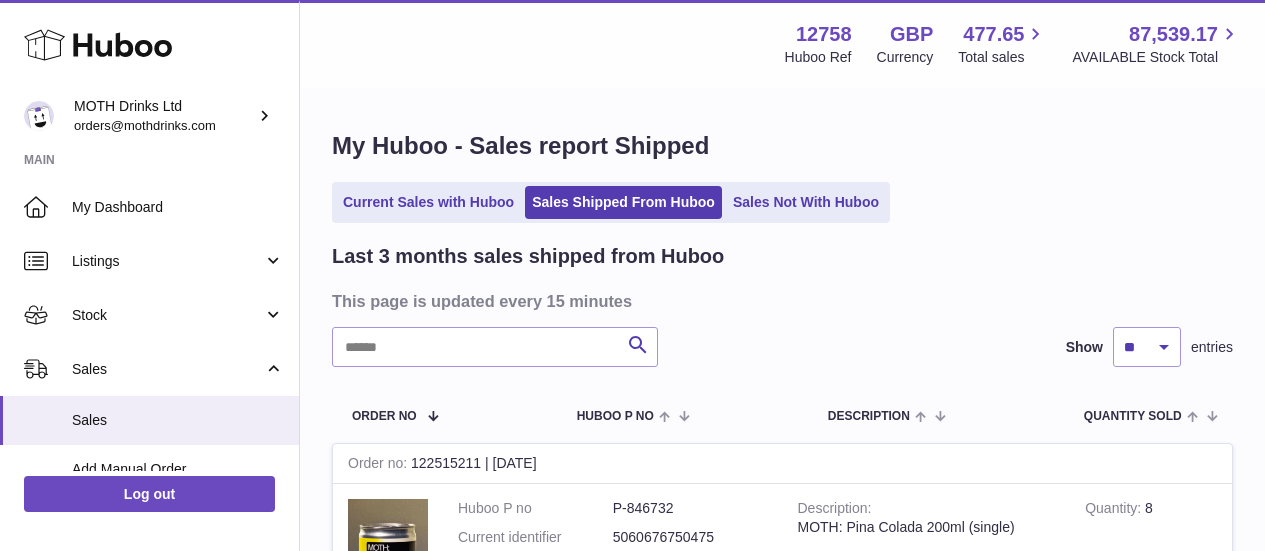 scroll, scrollTop: 0, scrollLeft: 0, axis: both 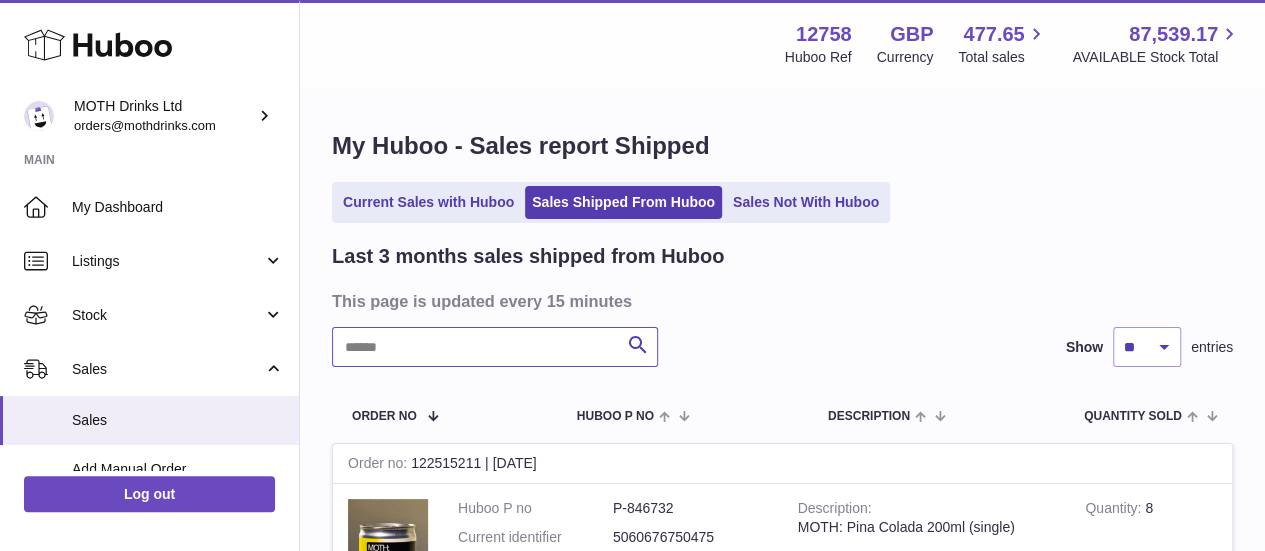 click at bounding box center (495, 347) 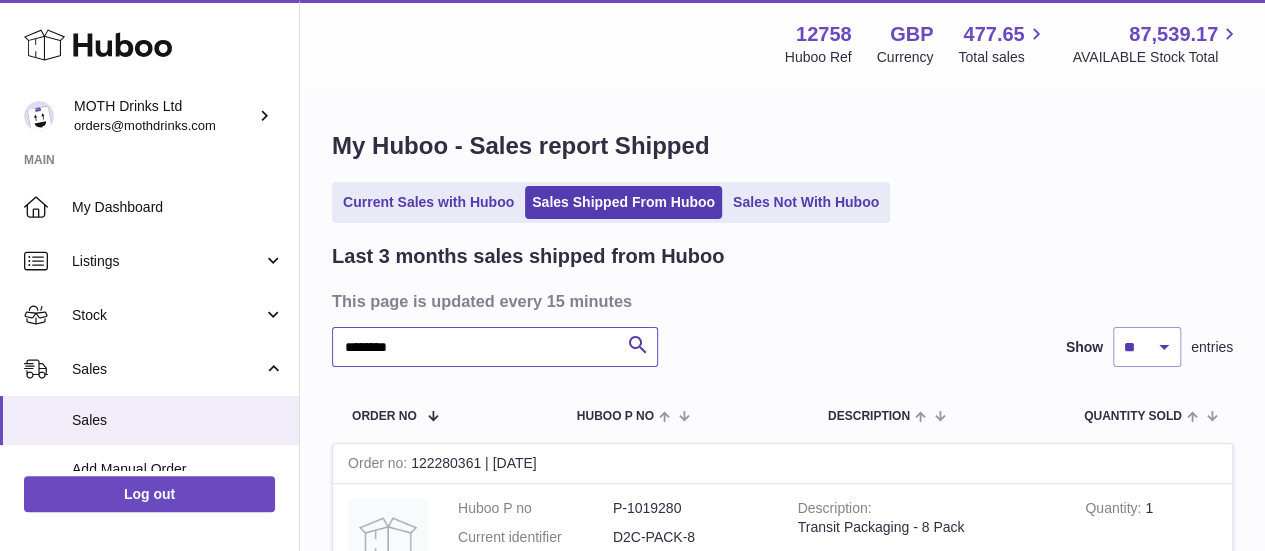 click on "********" at bounding box center [495, 347] 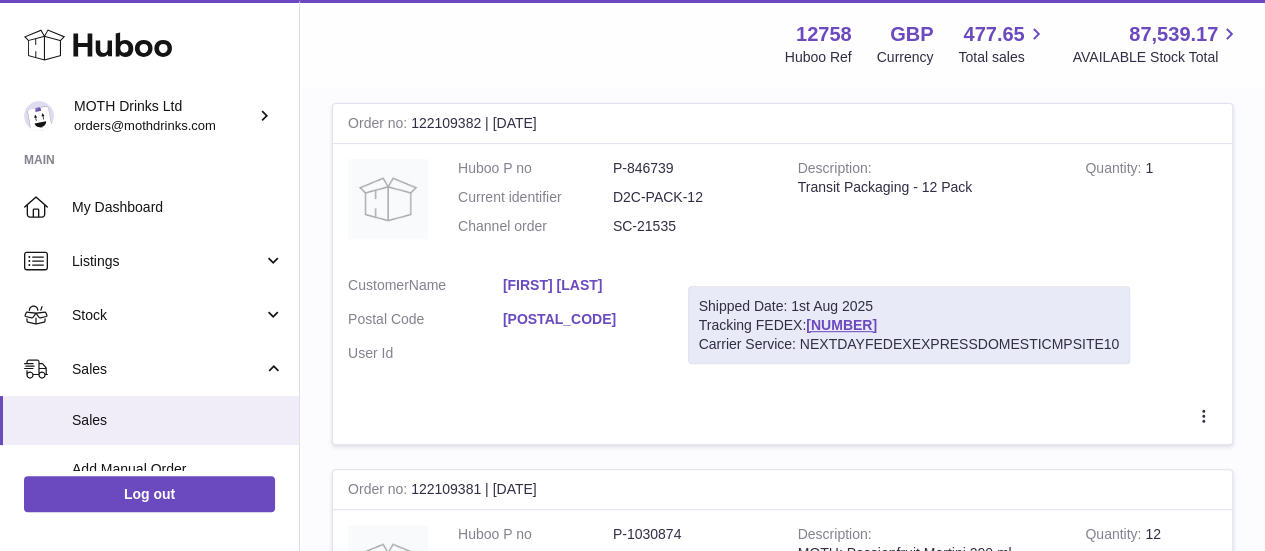 scroll, scrollTop: 0, scrollLeft: 0, axis: both 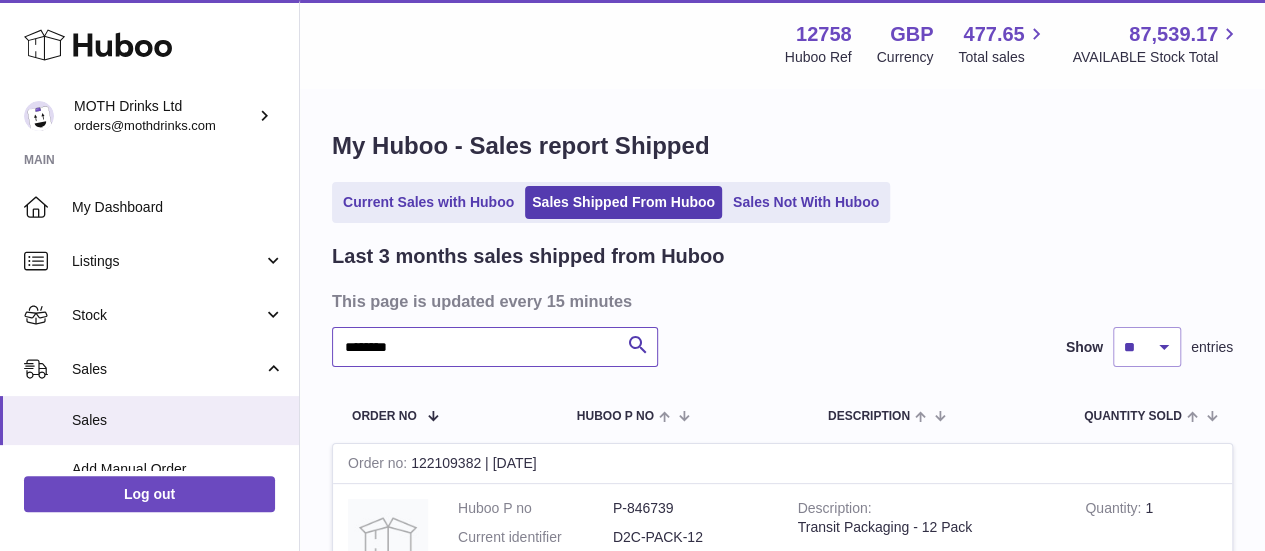 type on "********" 